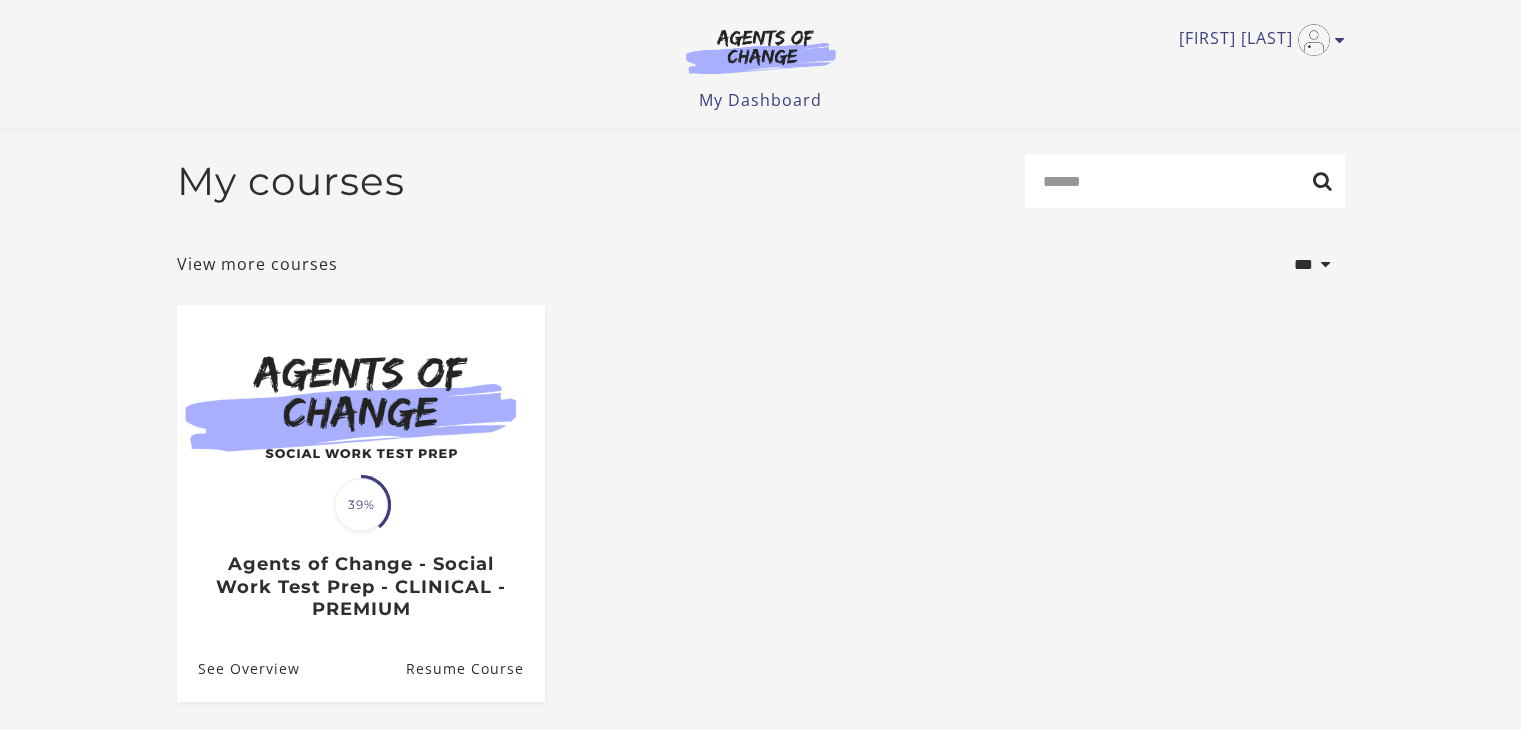 scroll, scrollTop: 185, scrollLeft: 0, axis: vertical 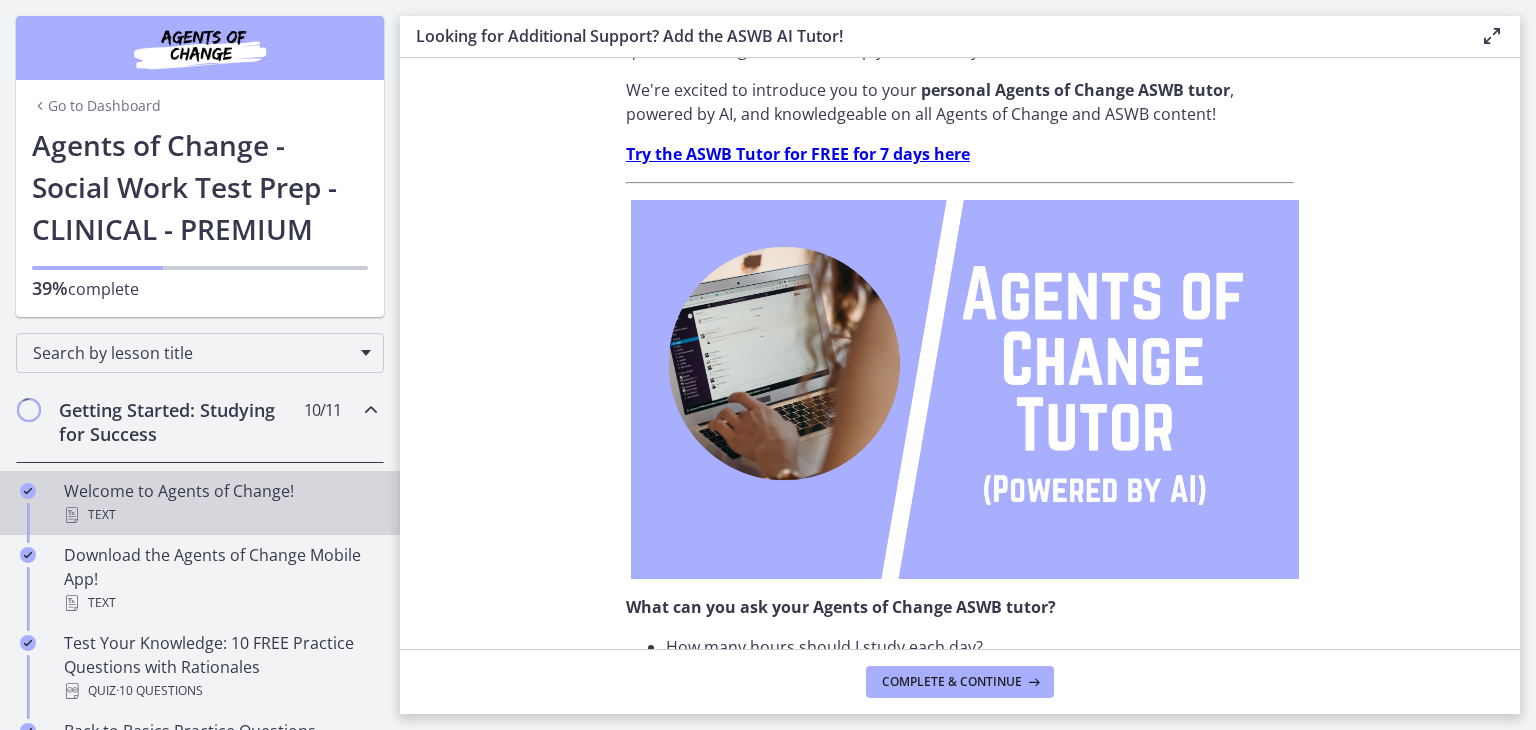 click on "Welcome to Agents of Change!
Text" at bounding box center (220, 503) 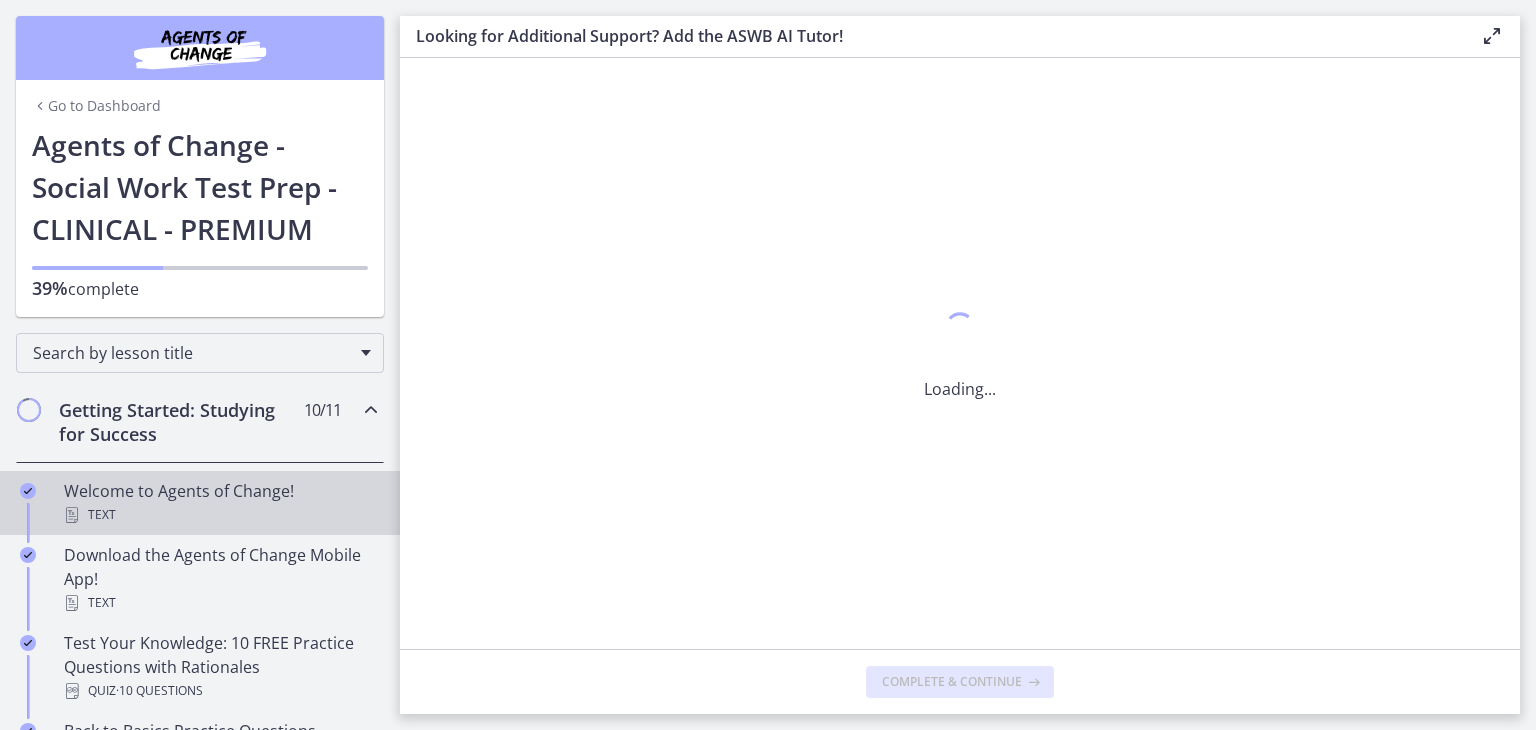 scroll, scrollTop: 0, scrollLeft: 0, axis: both 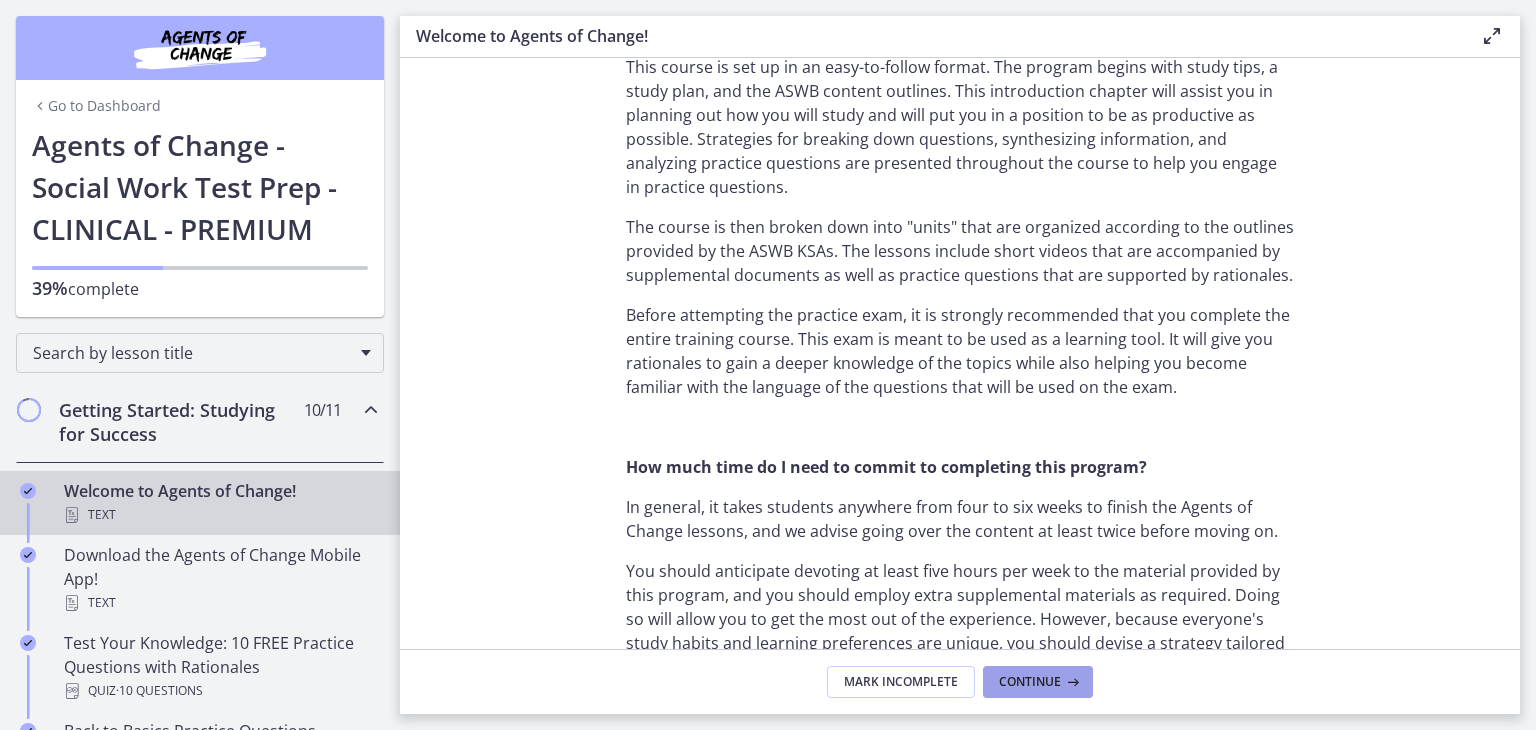 click on "Continue" at bounding box center [1030, 682] 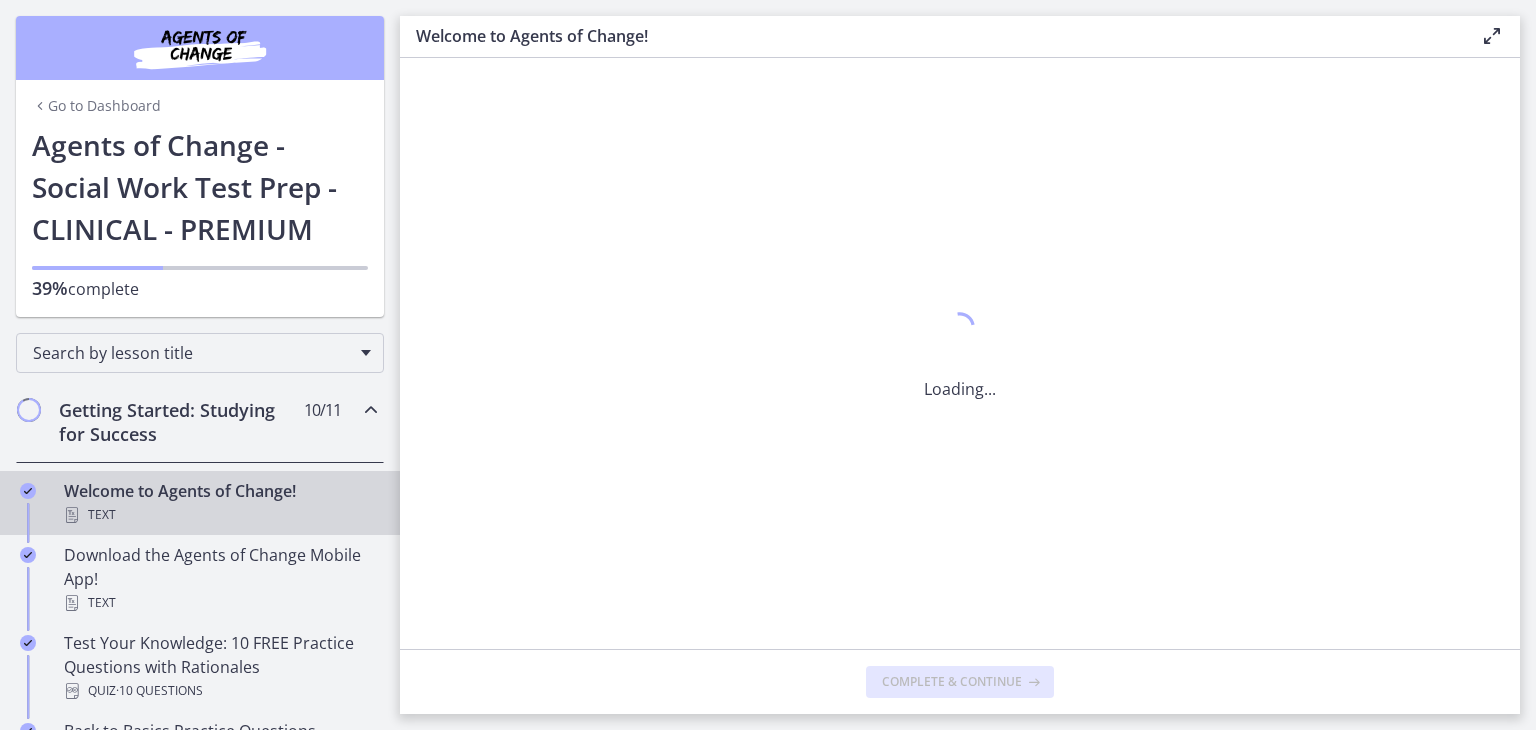 scroll, scrollTop: 0, scrollLeft: 0, axis: both 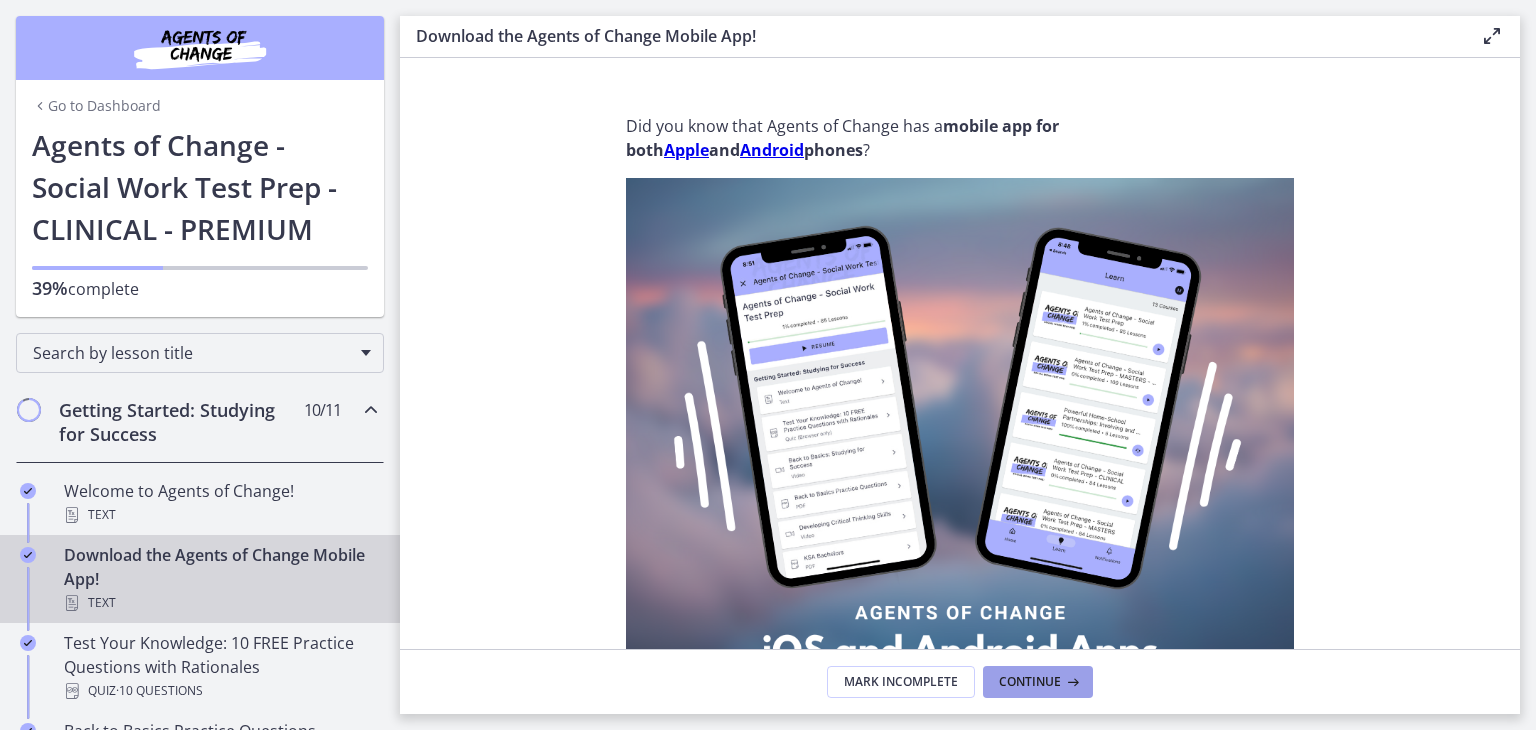 click on "Continue" at bounding box center [1030, 682] 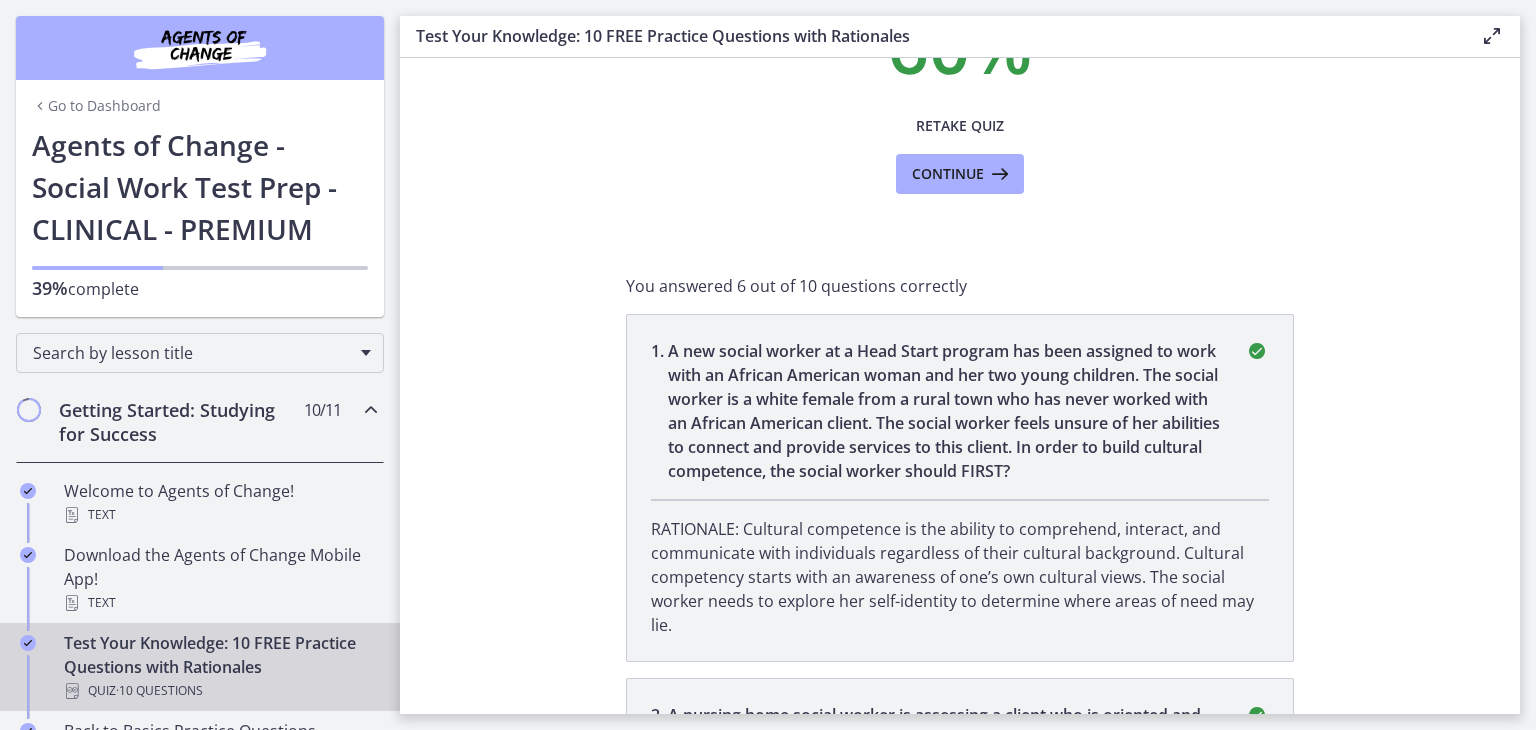 scroll, scrollTop: 0, scrollLeft: 0, axis: both 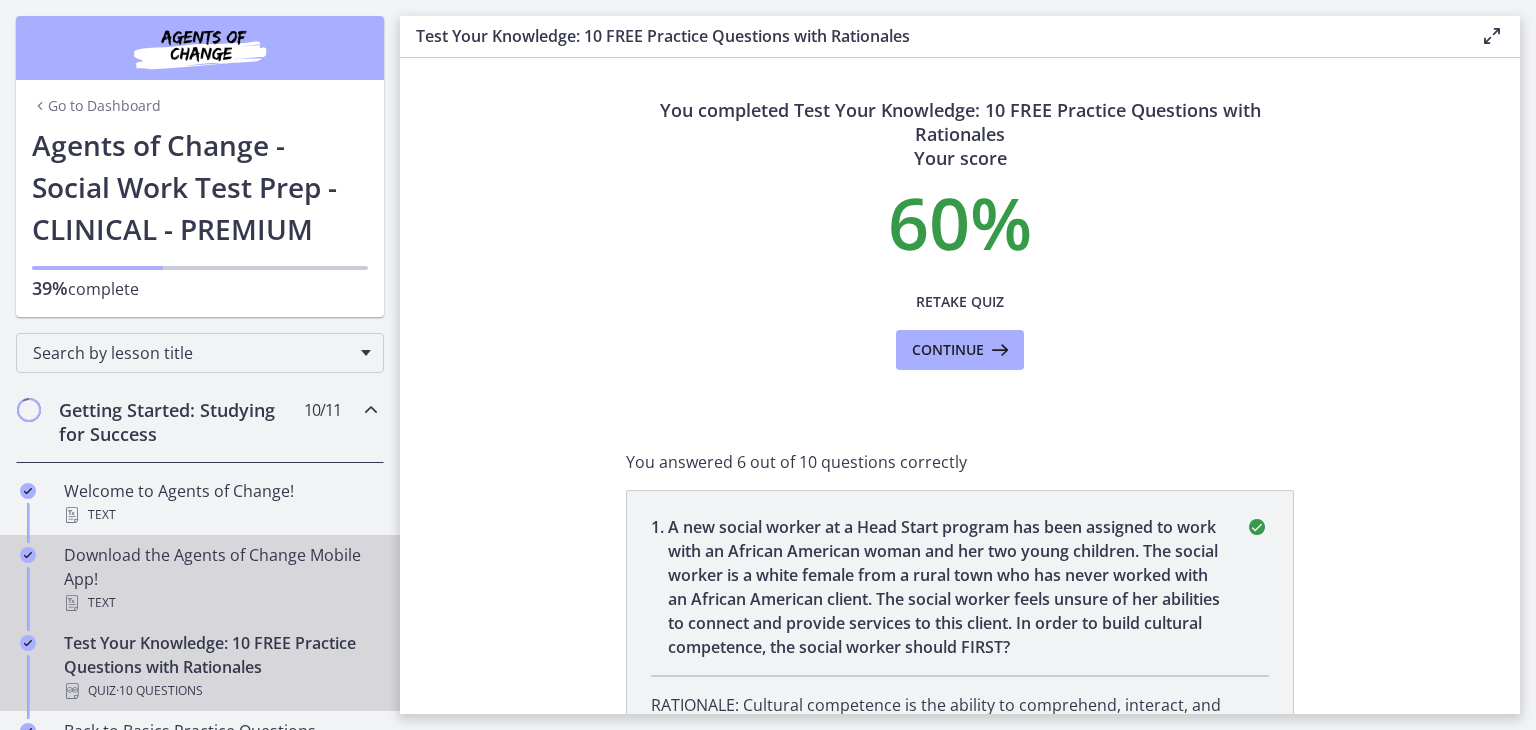 click on "Download the Agents of Change Mobile App!
Text" at bounding box center (220, 579) 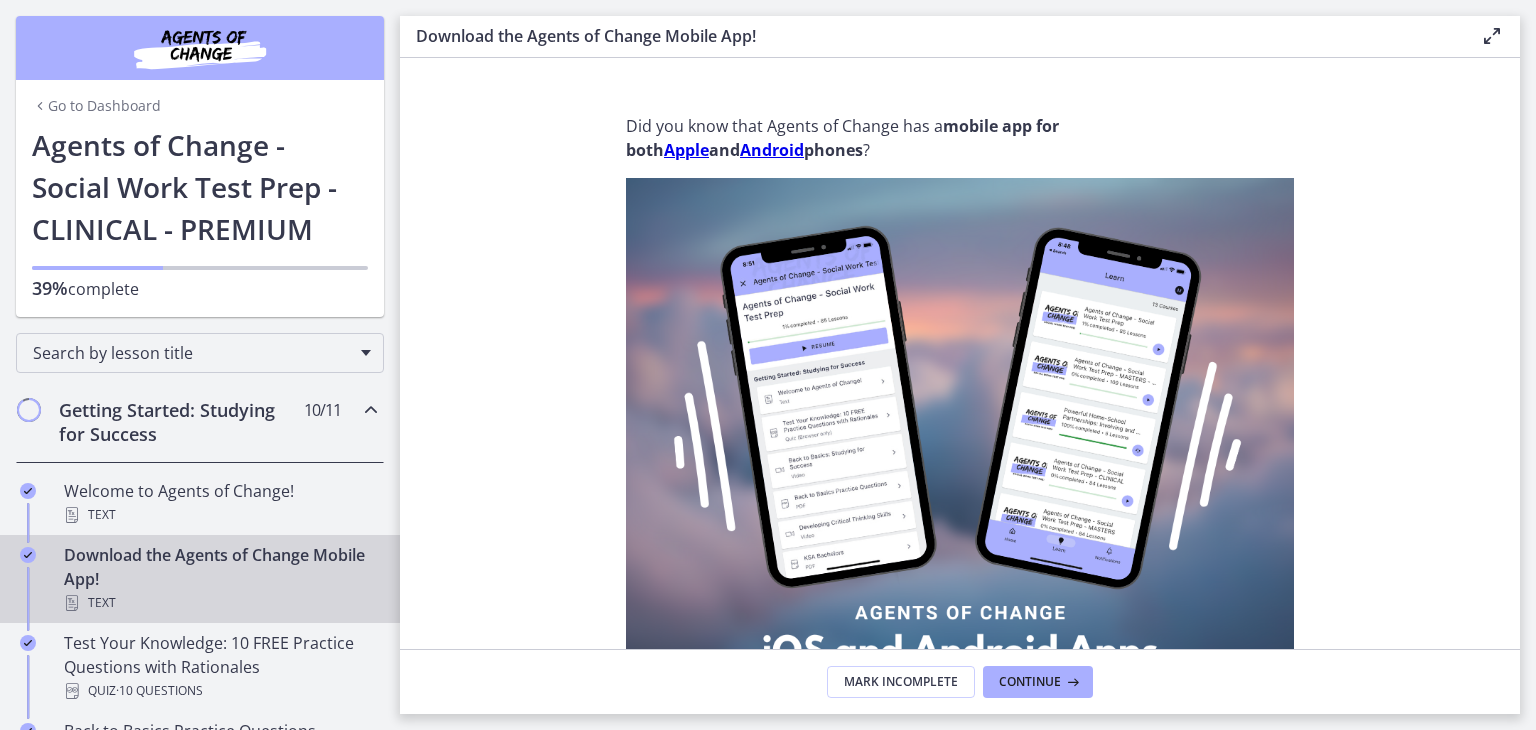 scroll, scrollTop: 200, scrollLeft: 0, axis: vertical 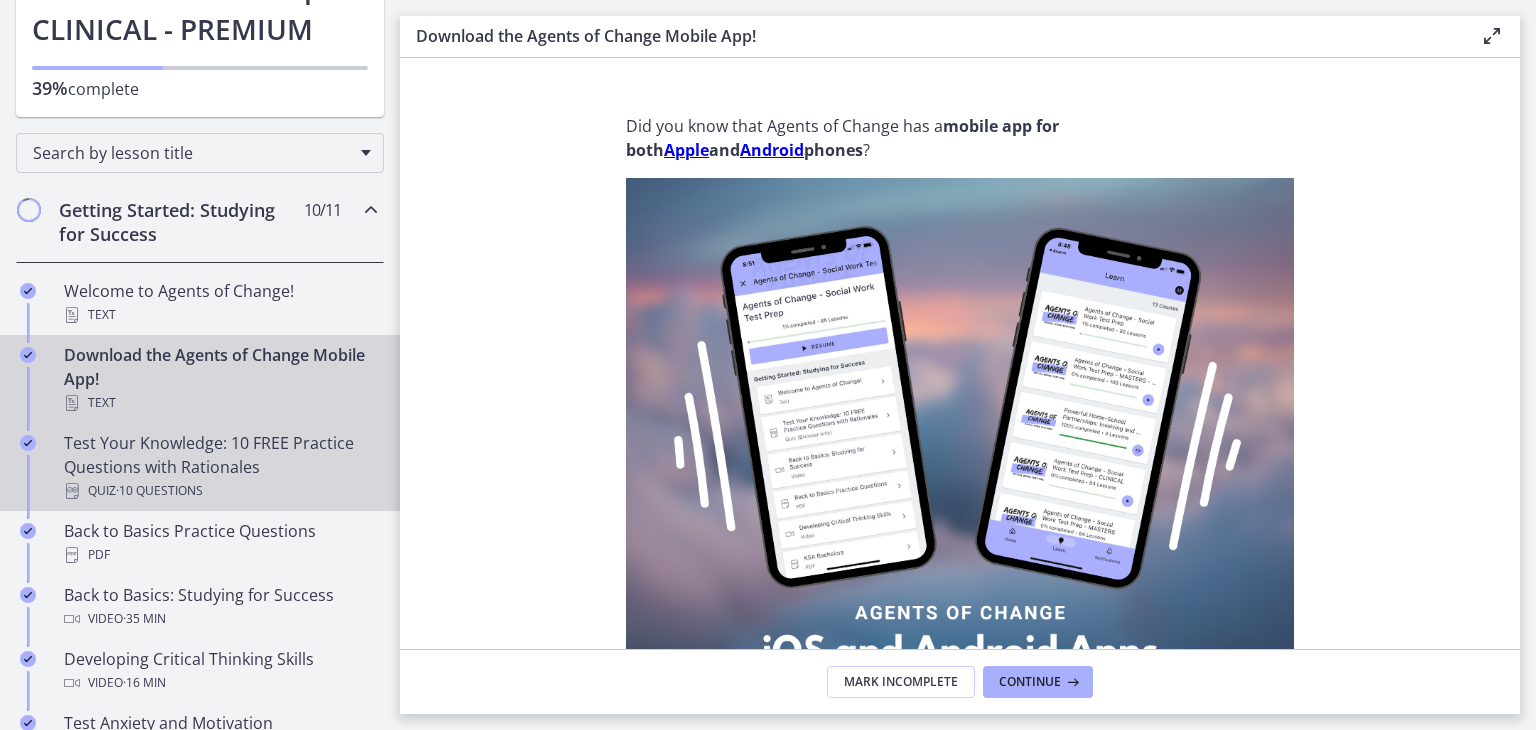 click on "Test Your Knowledge: 10 FREE Practice Questions with Rationales
Quiz
·  10 Questions" at bounding box center (220, 467) 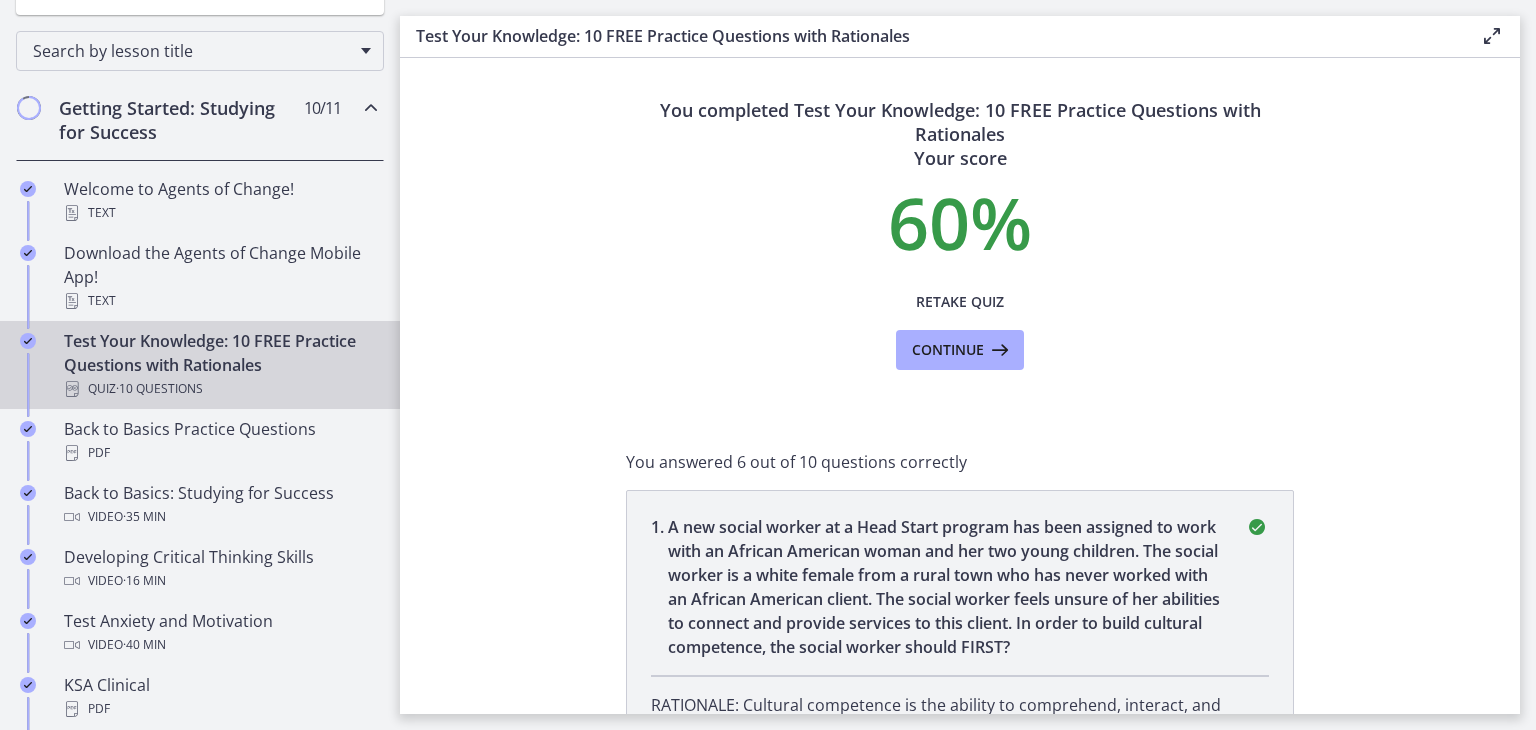 scroll, scrollTop: 400, scrollLeft: 0, axis: vertical 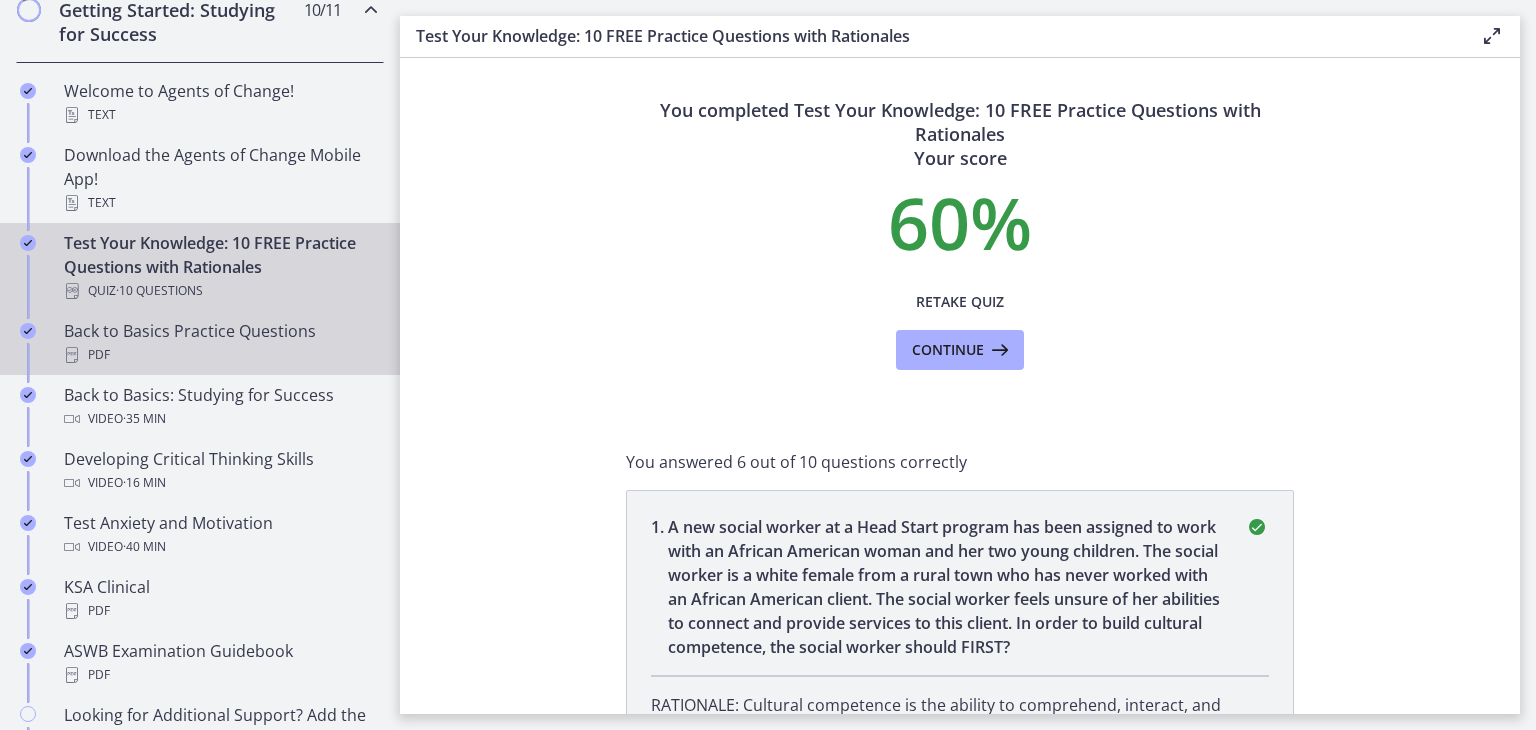 click on "Back to Basics Practice Questions
PDF" at bounding box center [220, 343] 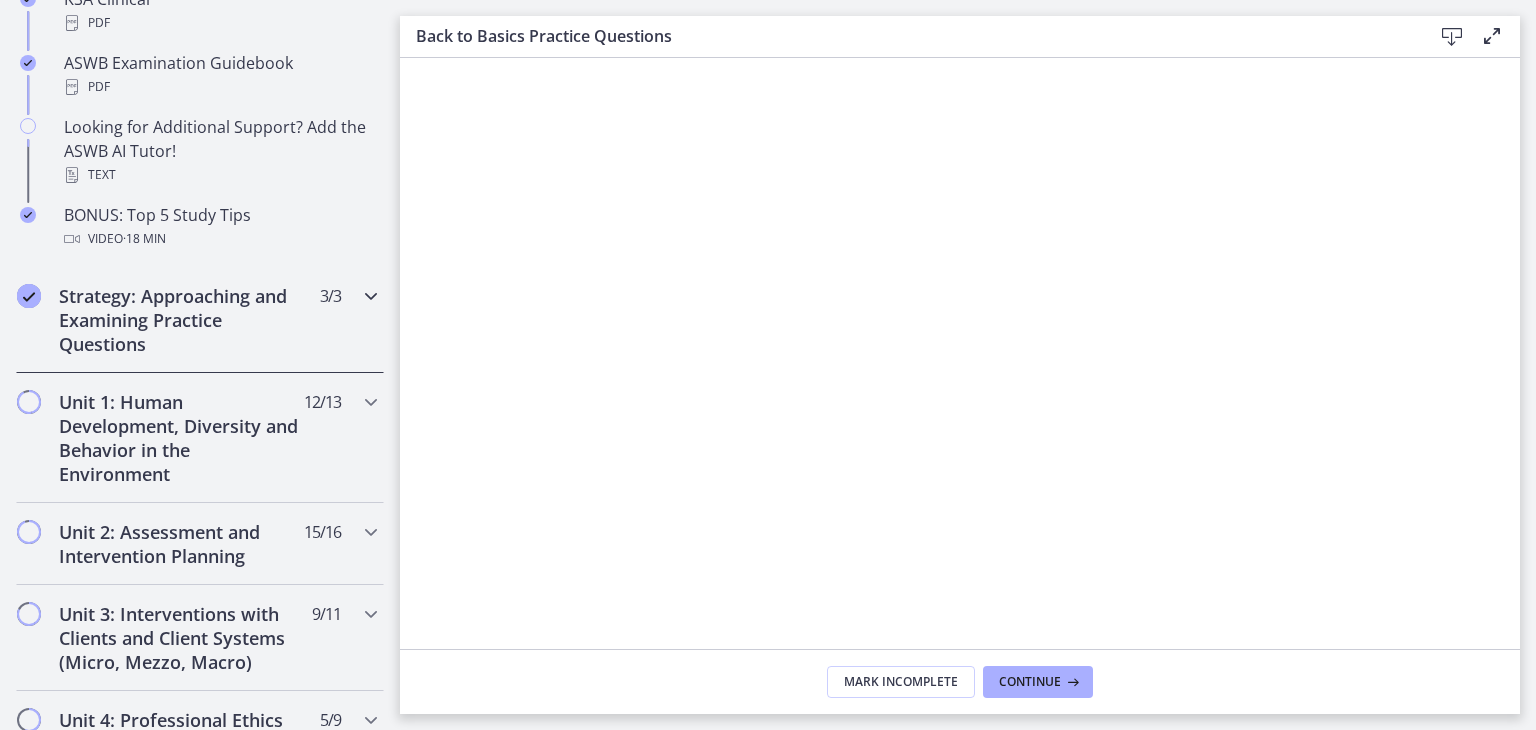 scroll, scrollTop: 1000, scrollLeft: 0, axis: vertical 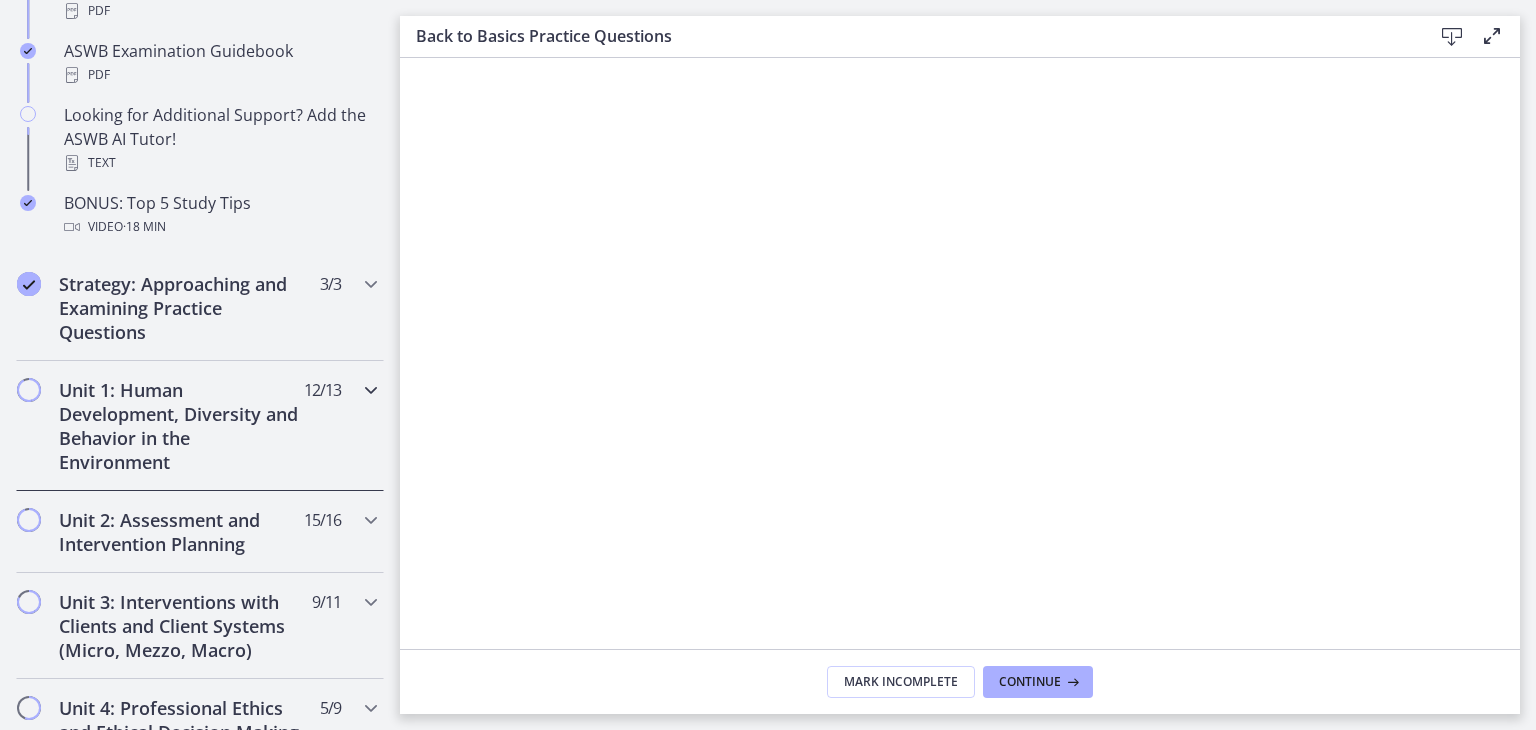 click at bounding box center [371, 390] 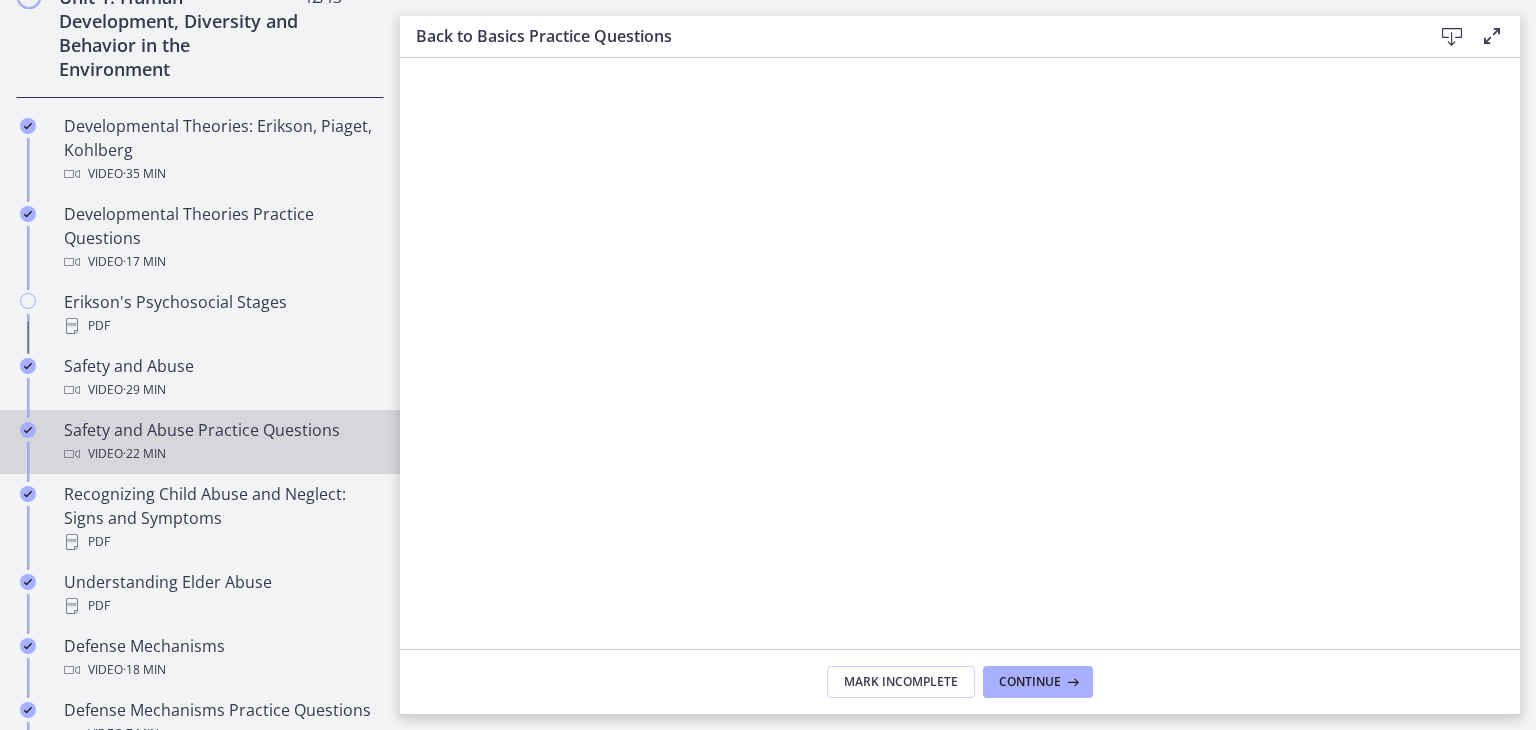 scroll, scrollTop: 600, scrollLeft: 0, axis: vertical 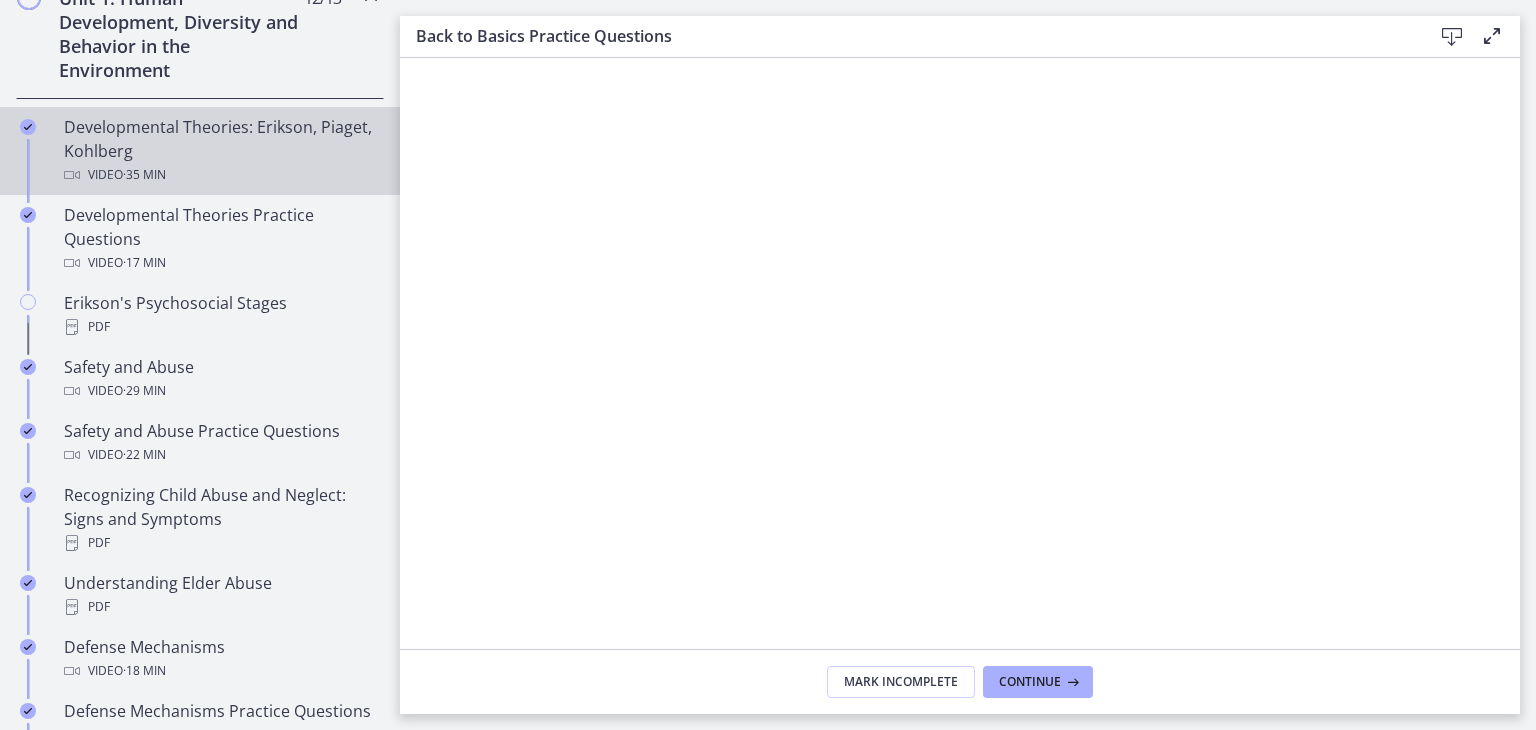 click on "Developmental Theories: Erikson, Piaget, Kohlberg
Video
·  35 min" at bounding box center (220, 151) 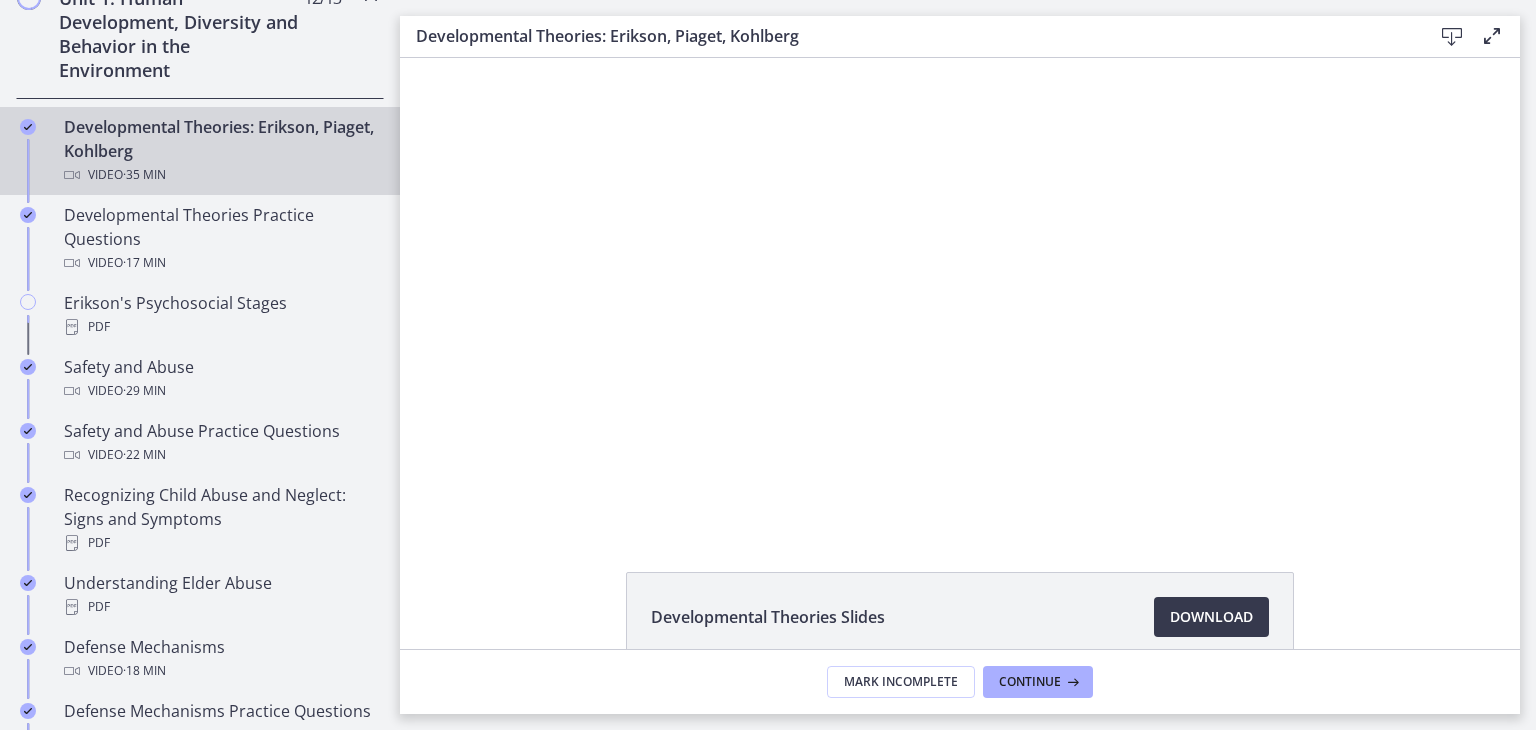 scroll, scrollTop: 0, scrollLeft: 0, axis: both 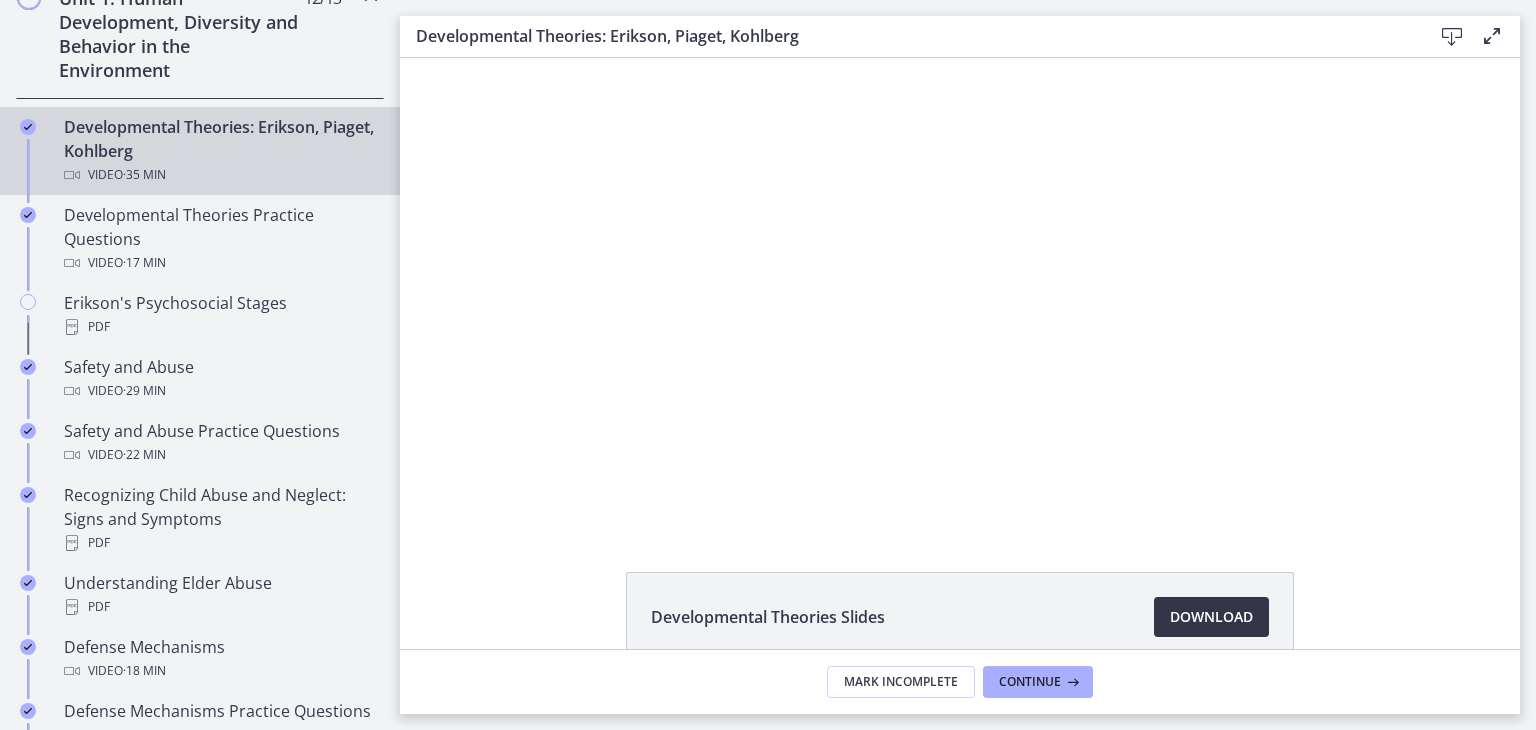 click on "Download
Opens in a new window" at bounding box center (1211, 617) 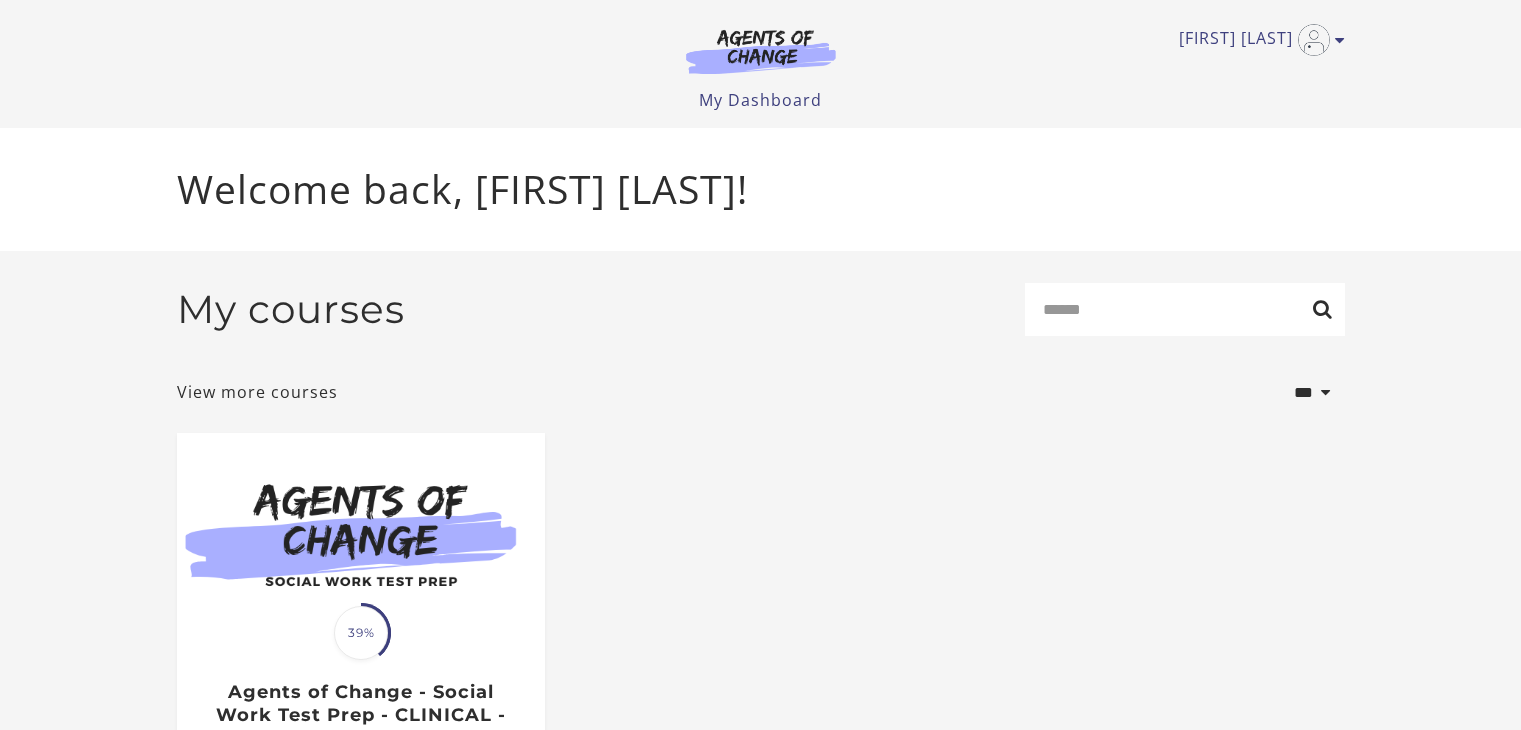 scroll, scrollTop: 0, scrollLeft: 0, axis: both 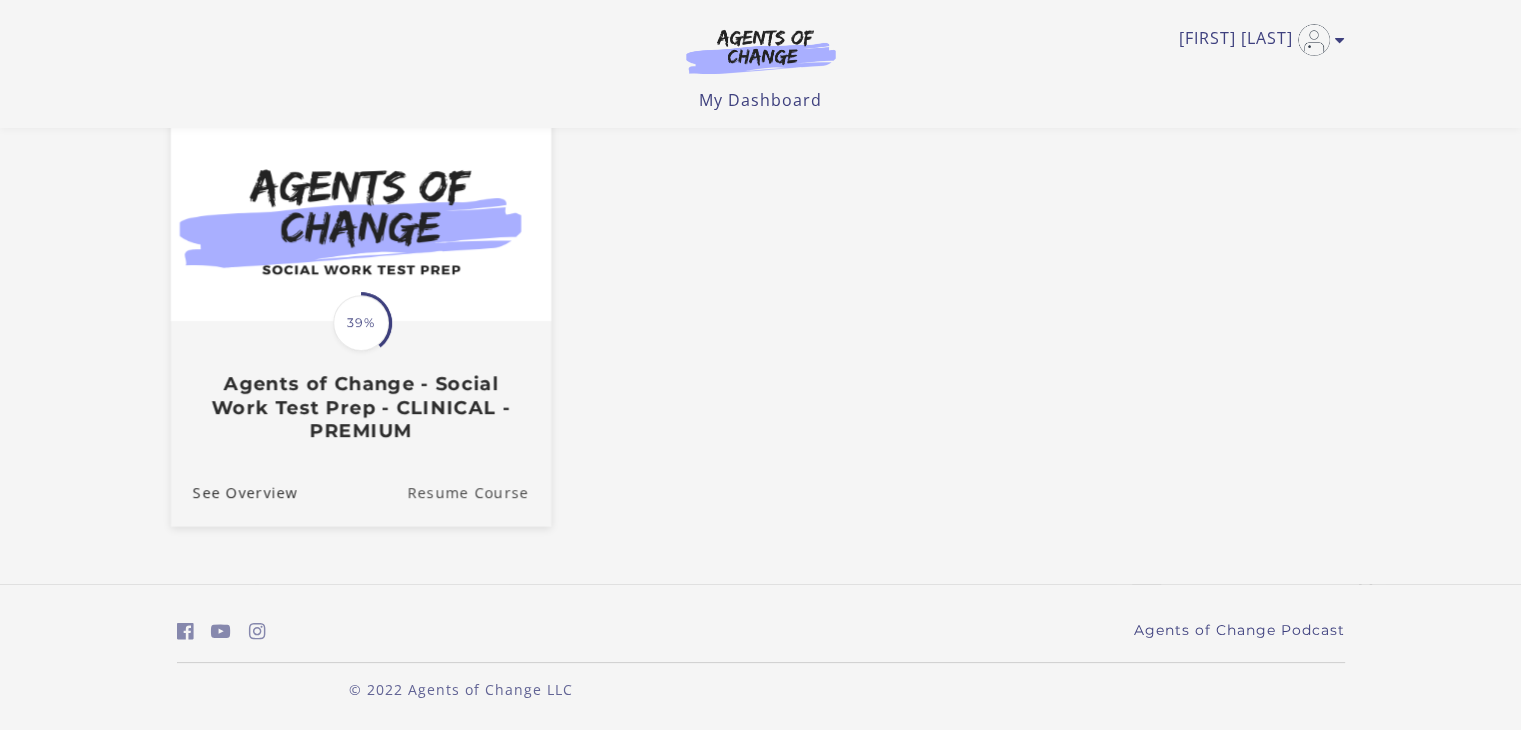 click on "Resume Course" at bounding box center (479, 492) 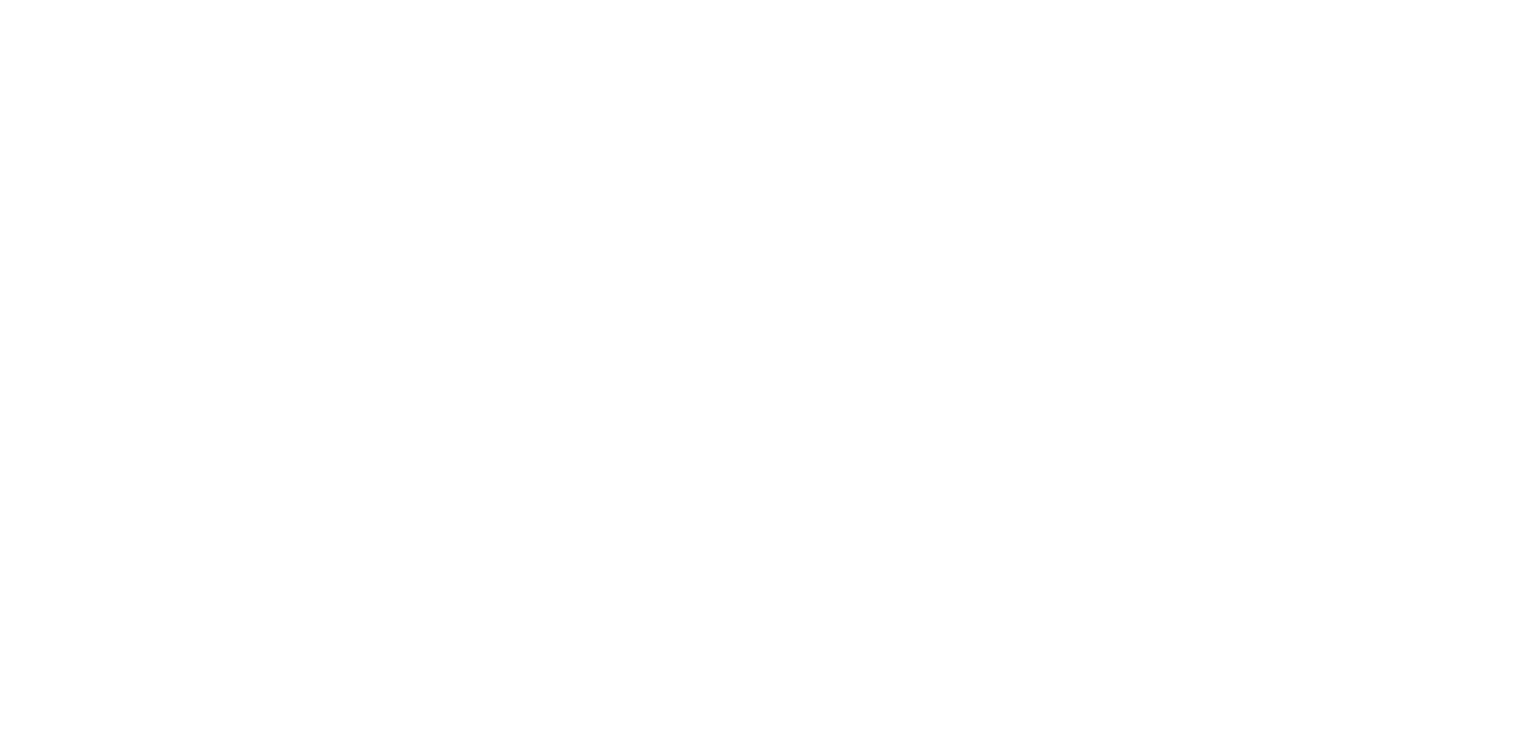 scroll, scrollTop: 0, scrollLeft: 0, axis: both 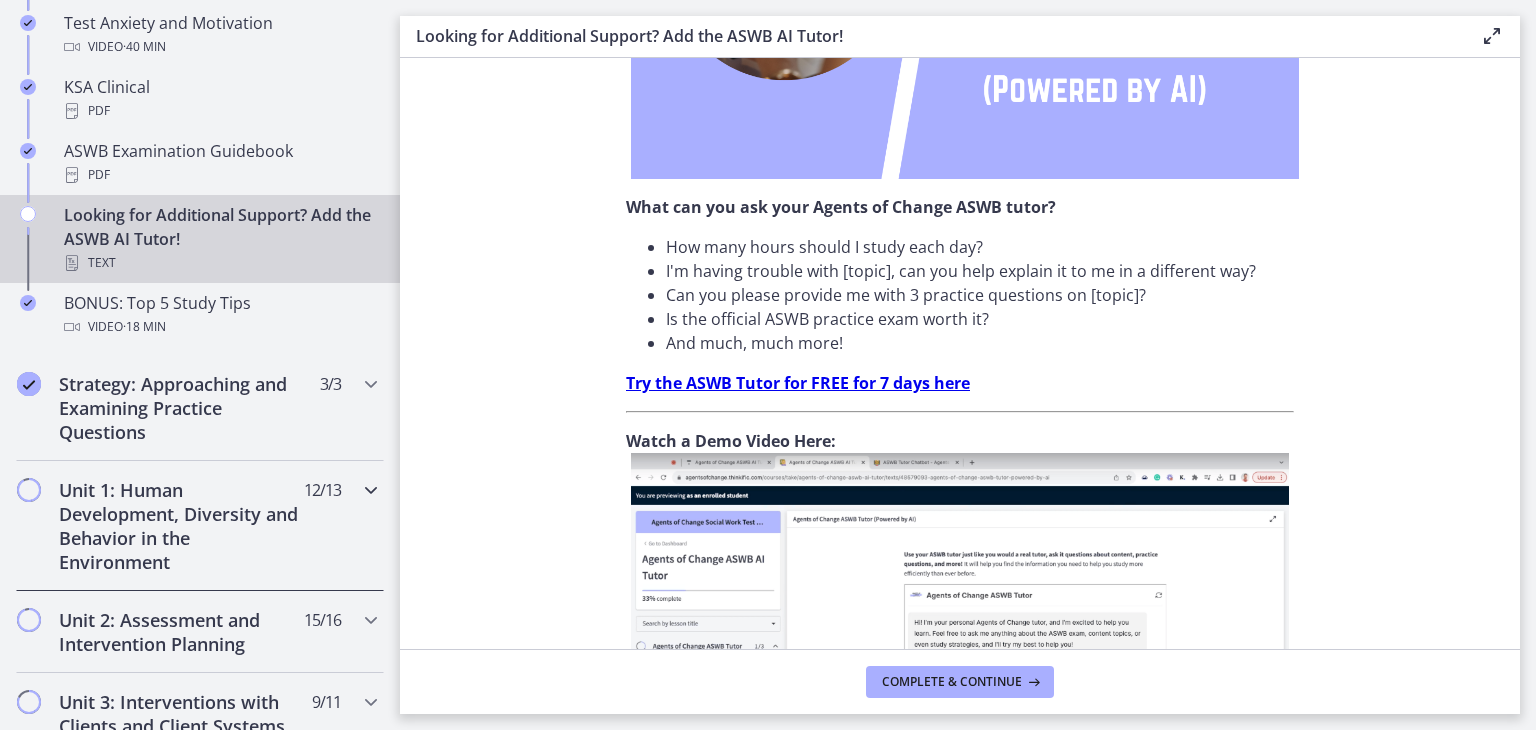 click at bounding box center (371, 490) 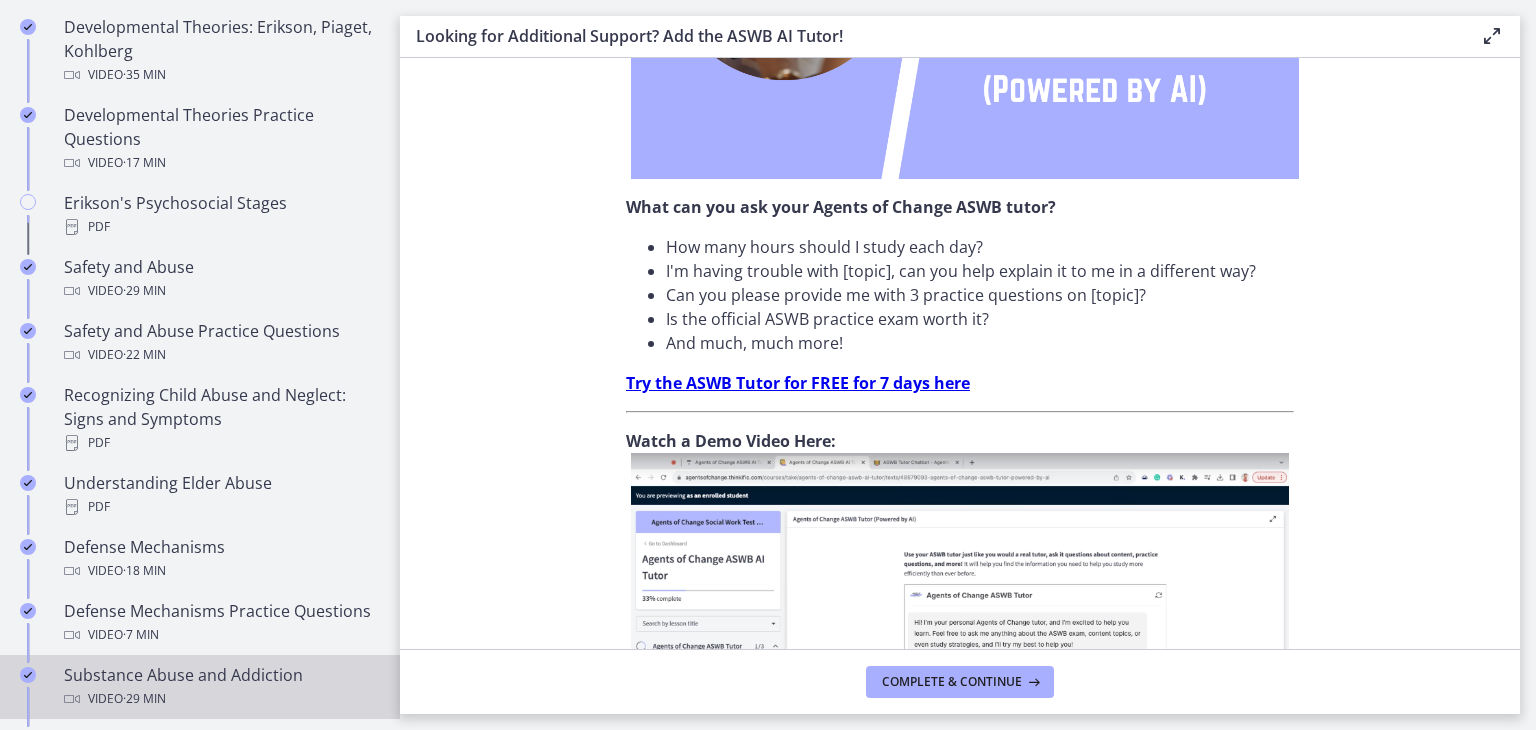 scroll, scrollTop: 300, scrollLeft: 0, axis: vertical 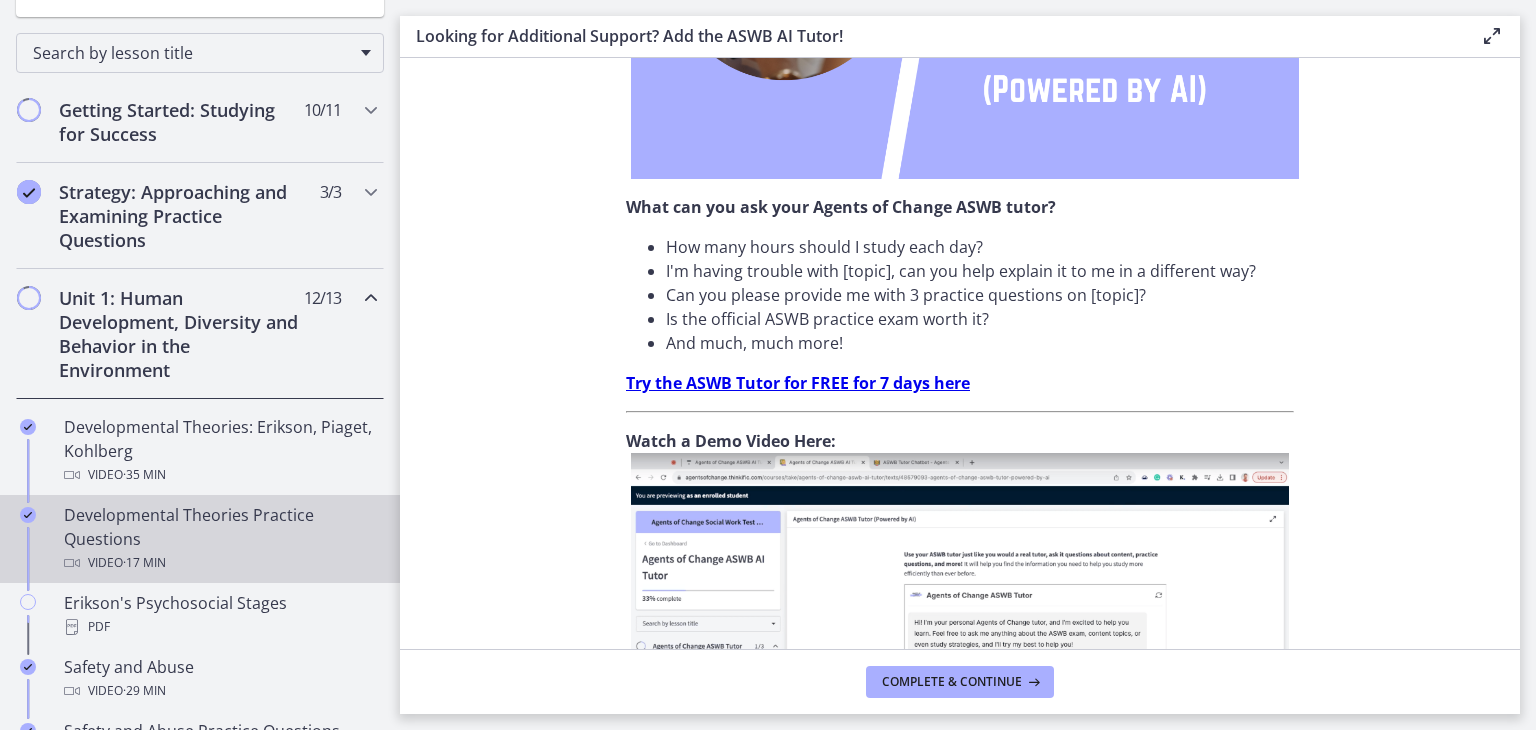 click on "Developmental Theories Practice Questions
Video
·  17 min" at bounding box center [220, 539] 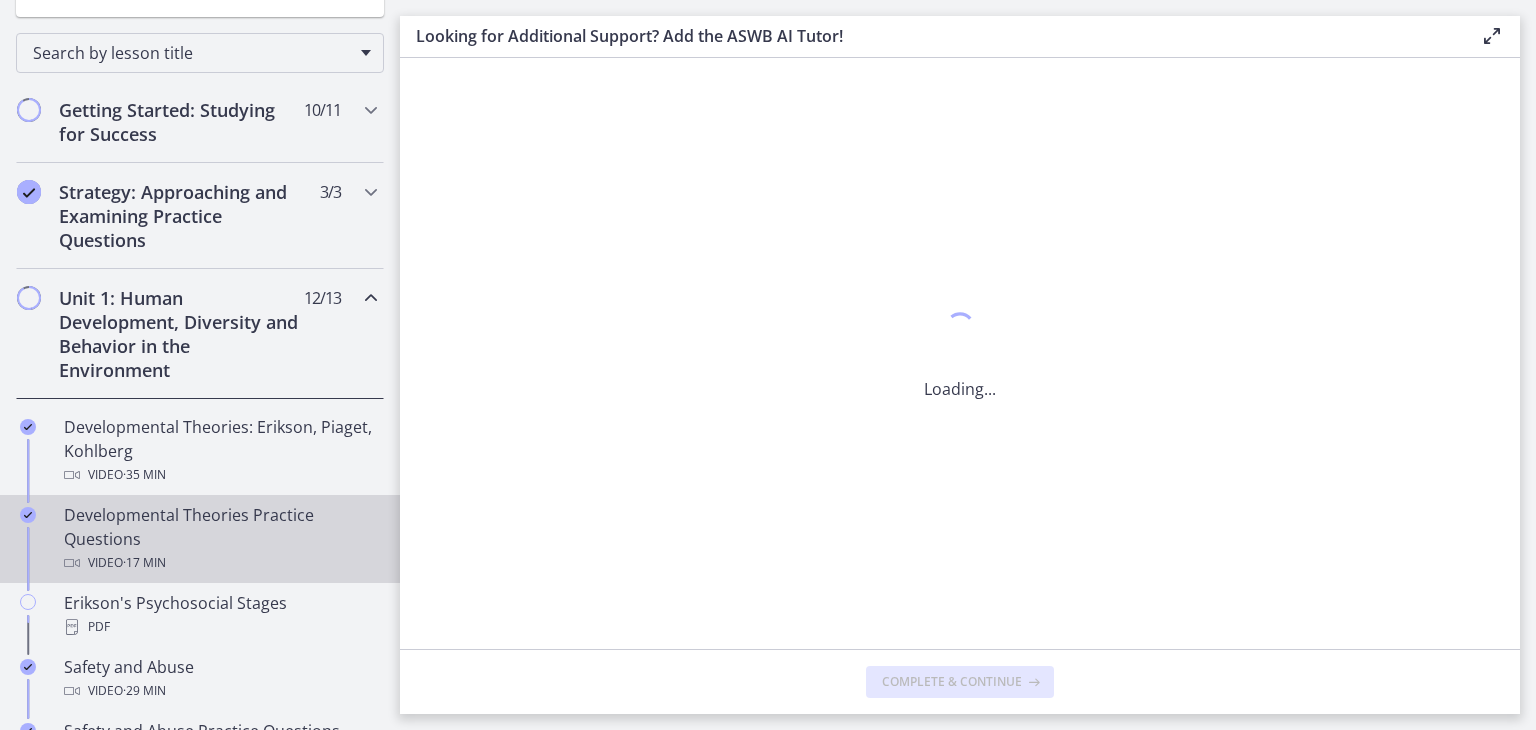scroll, scrollTop: 0, scrollLeft: 0, axis: both 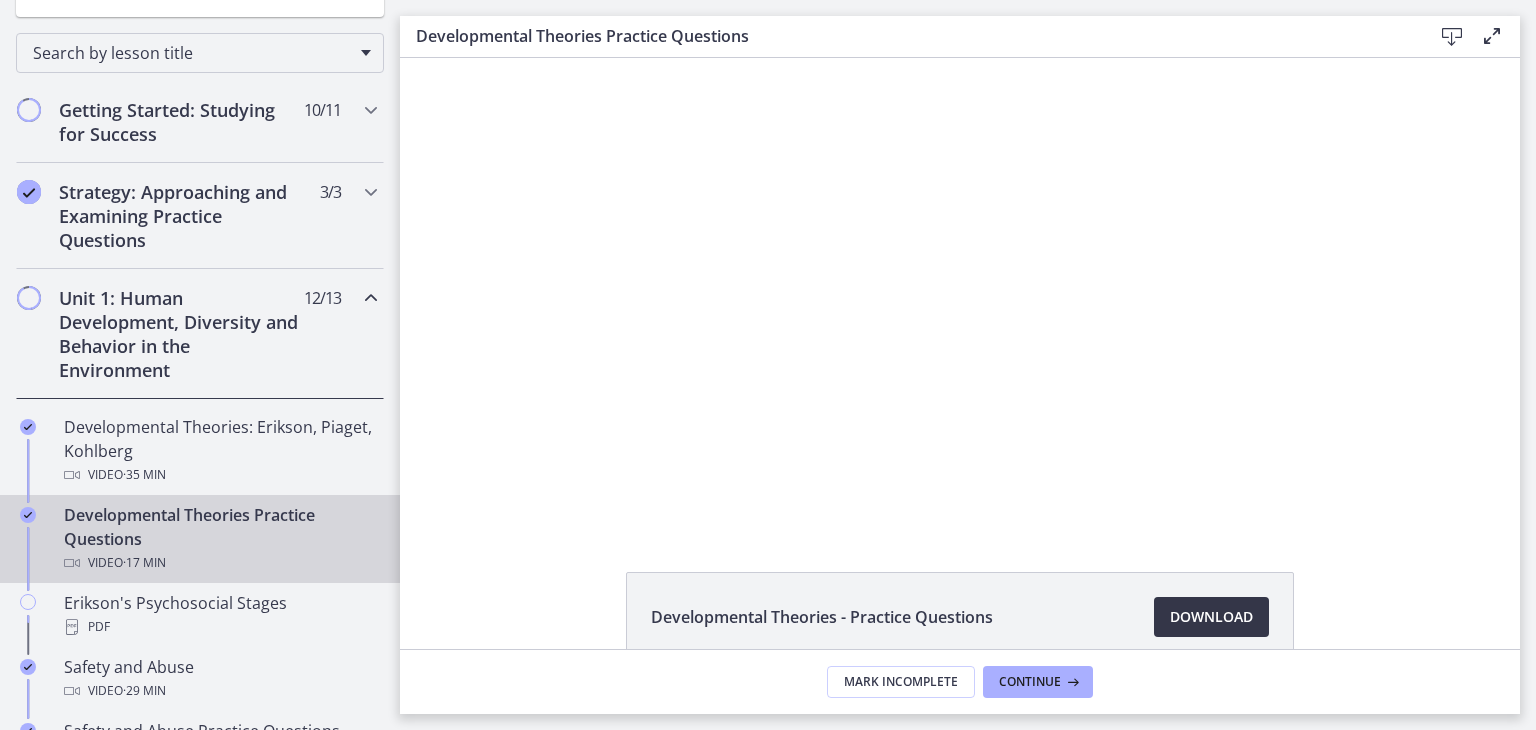 click on "Download
Opens in a new window" at bounding box center [1211, 617] 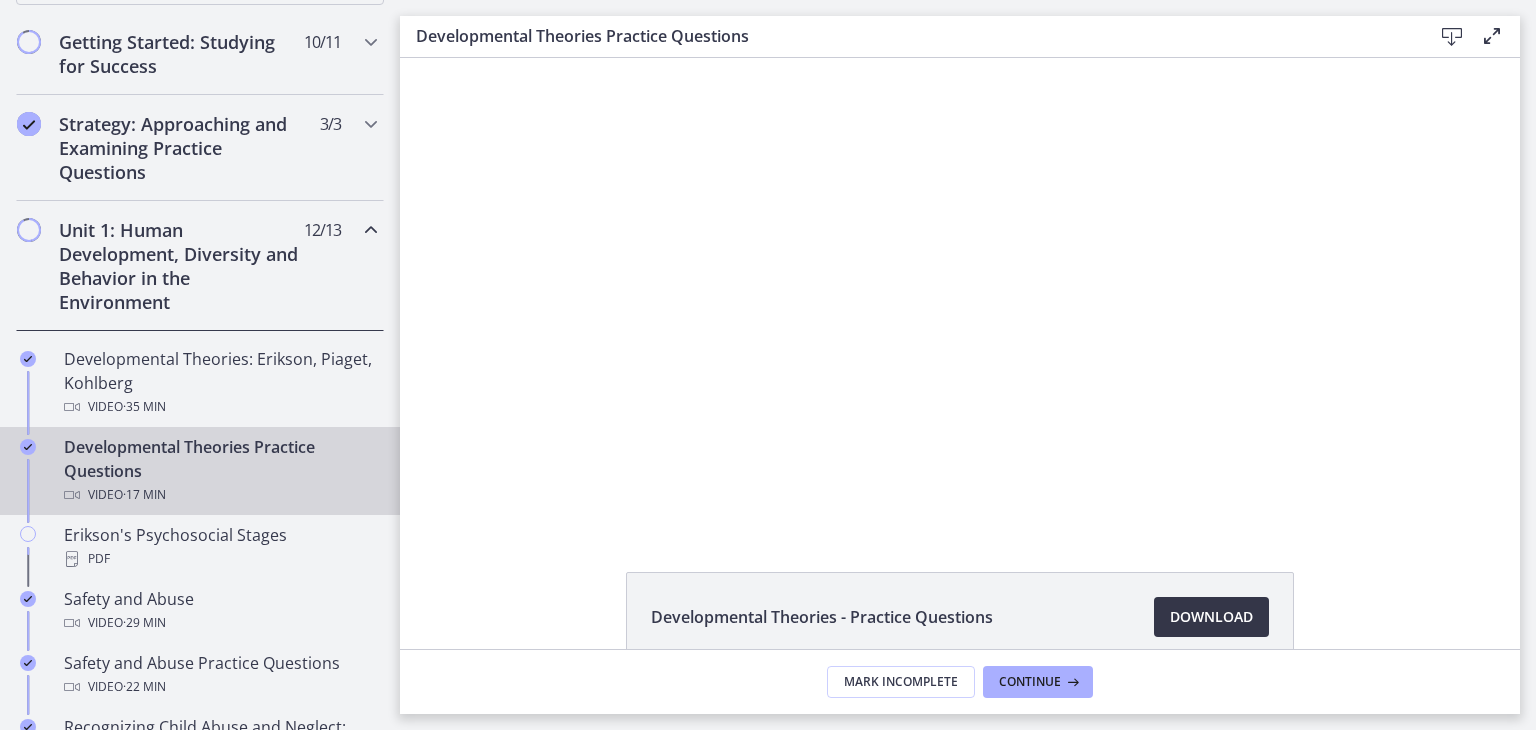 scroll, scrollTop: 400, scrollLeft: 0, axis: vertical 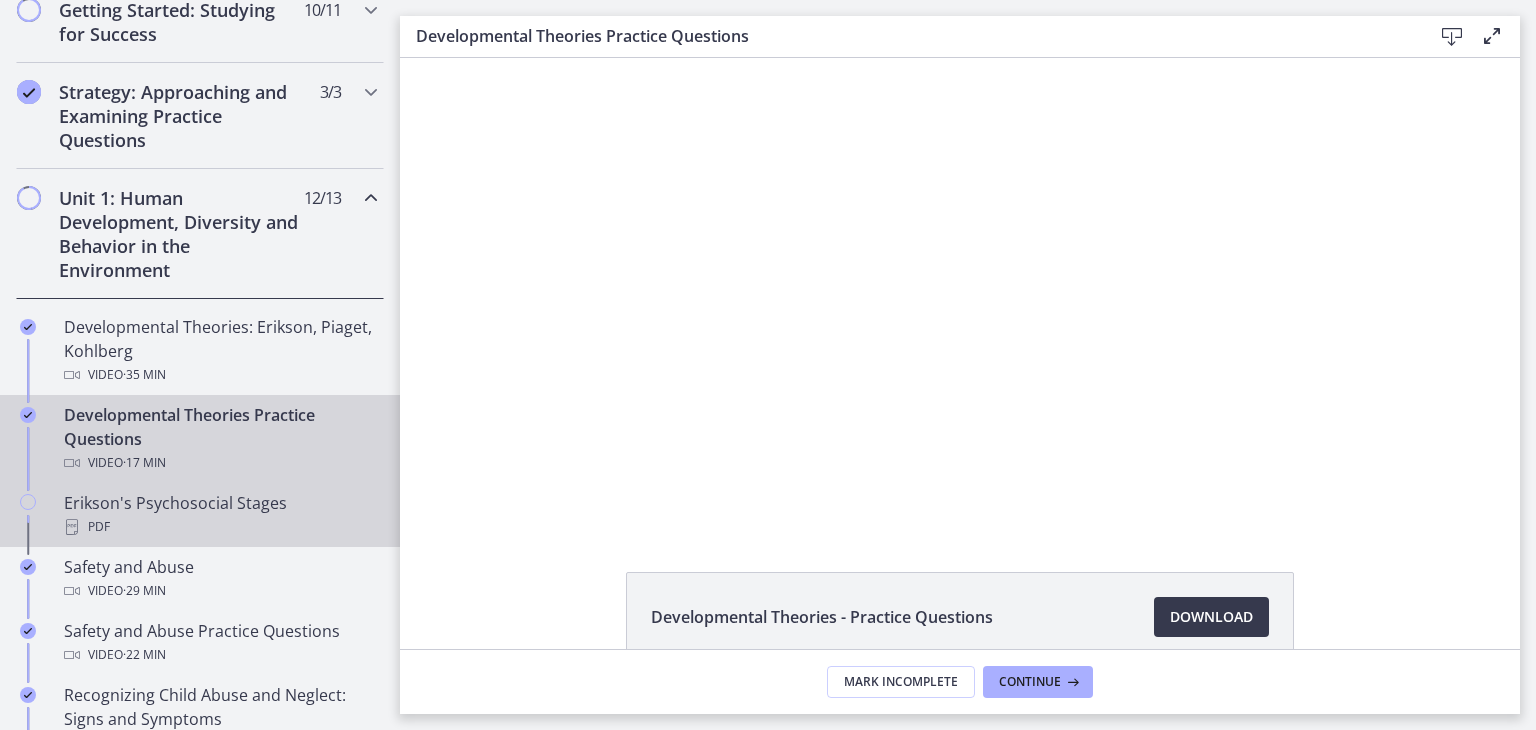 click on "Erikson's Psychosocial Stages
PDF" at bounding box center (220, 515) 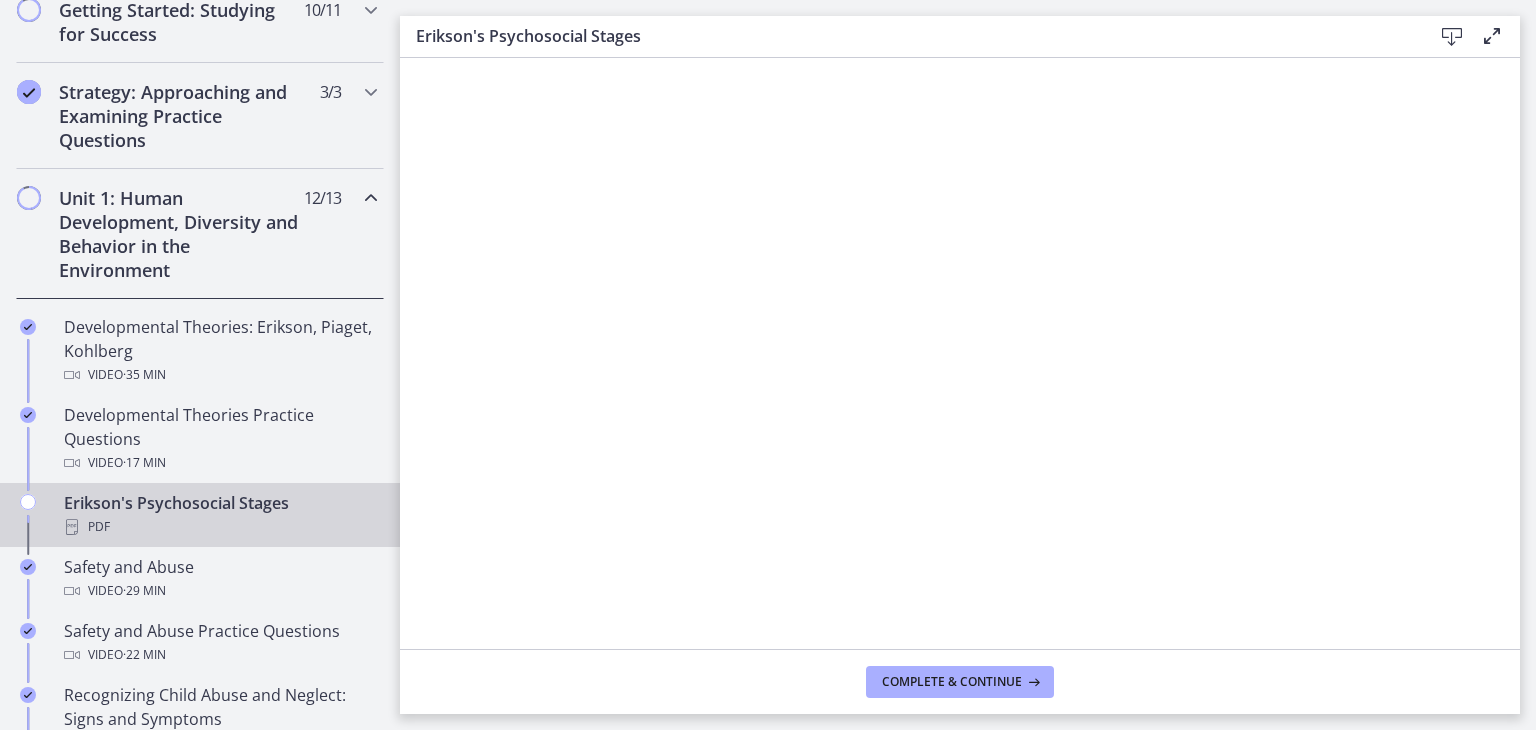 scroll, scrollTop: 400, scrollLeft: 0, axis: vertical 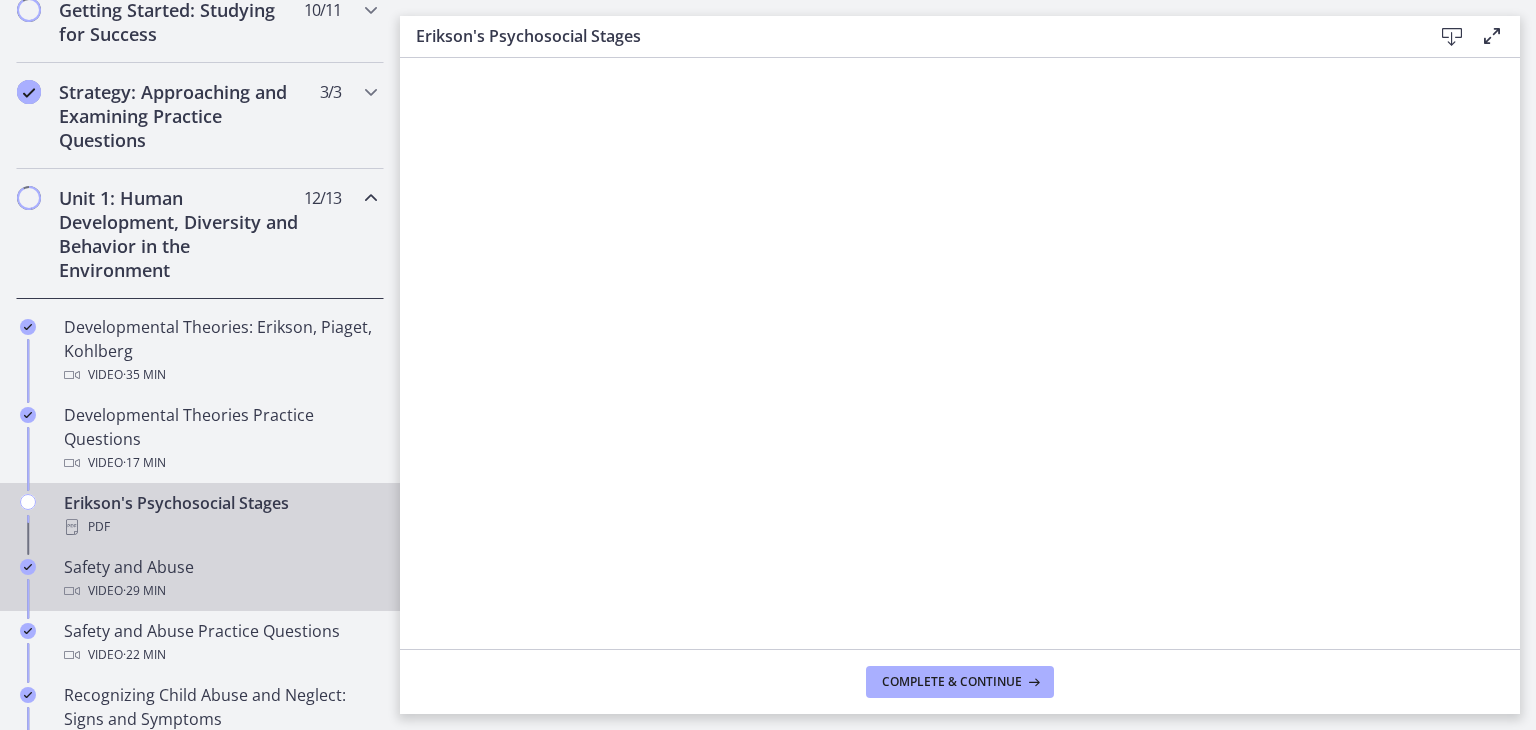 click on "Safety and Abuse
Video
·  29 min" at bounding box center (220, 579) 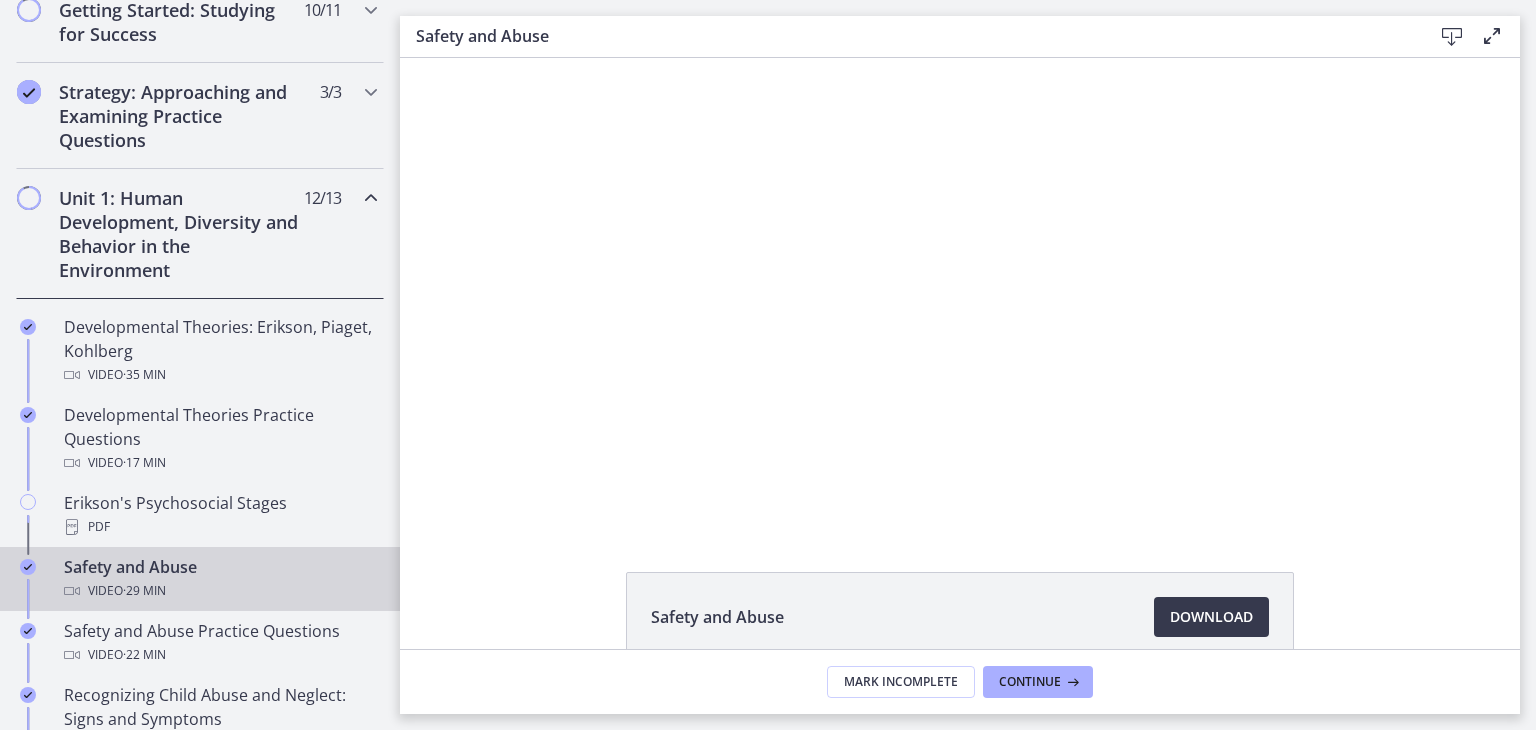 scroll, scrollTop: 0, scrollLeft: 0, axis: both 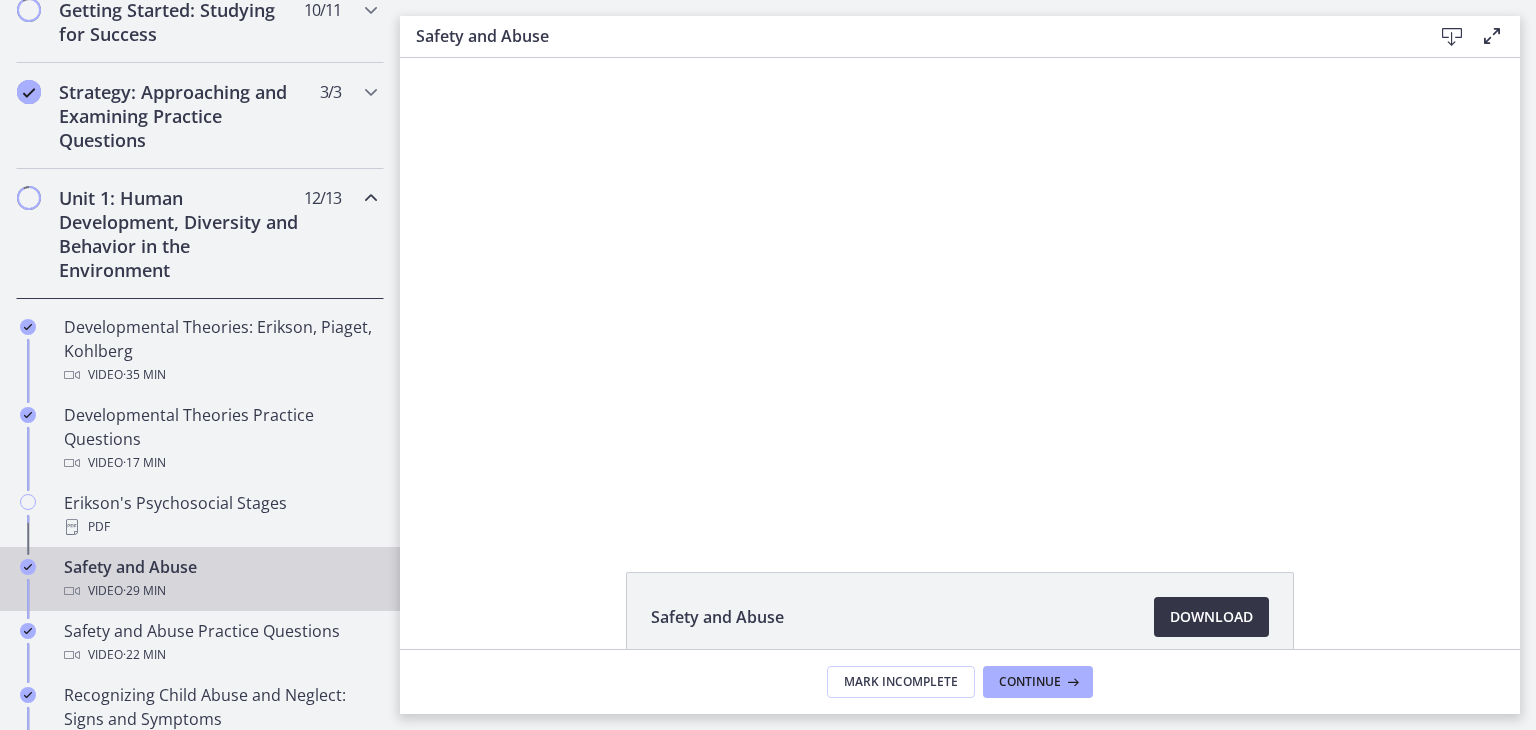 click on "Download
Opens in a new window" at bounding box center (1211, 617) 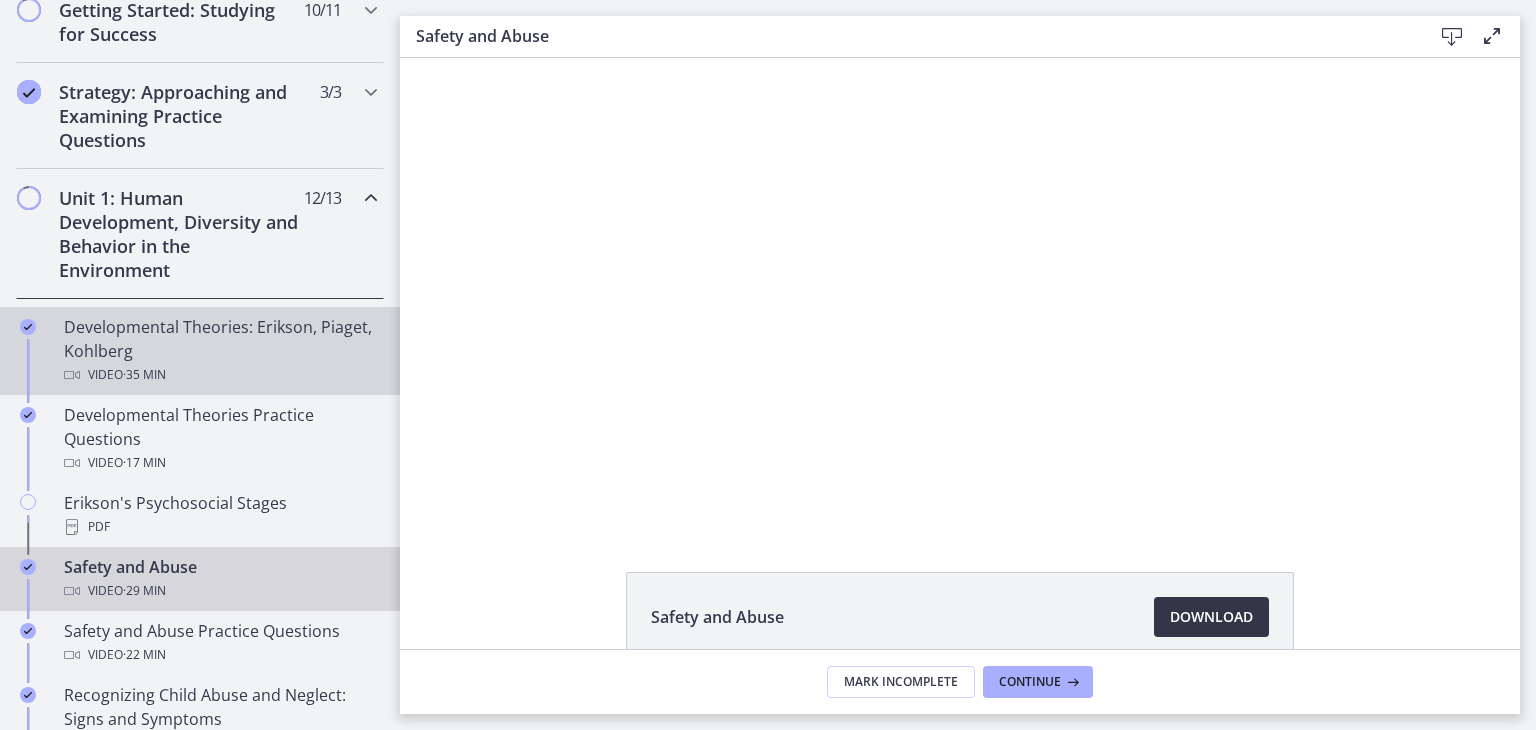 scroll, scrollTop: 500, scrollLeft: 0, axis: vertical 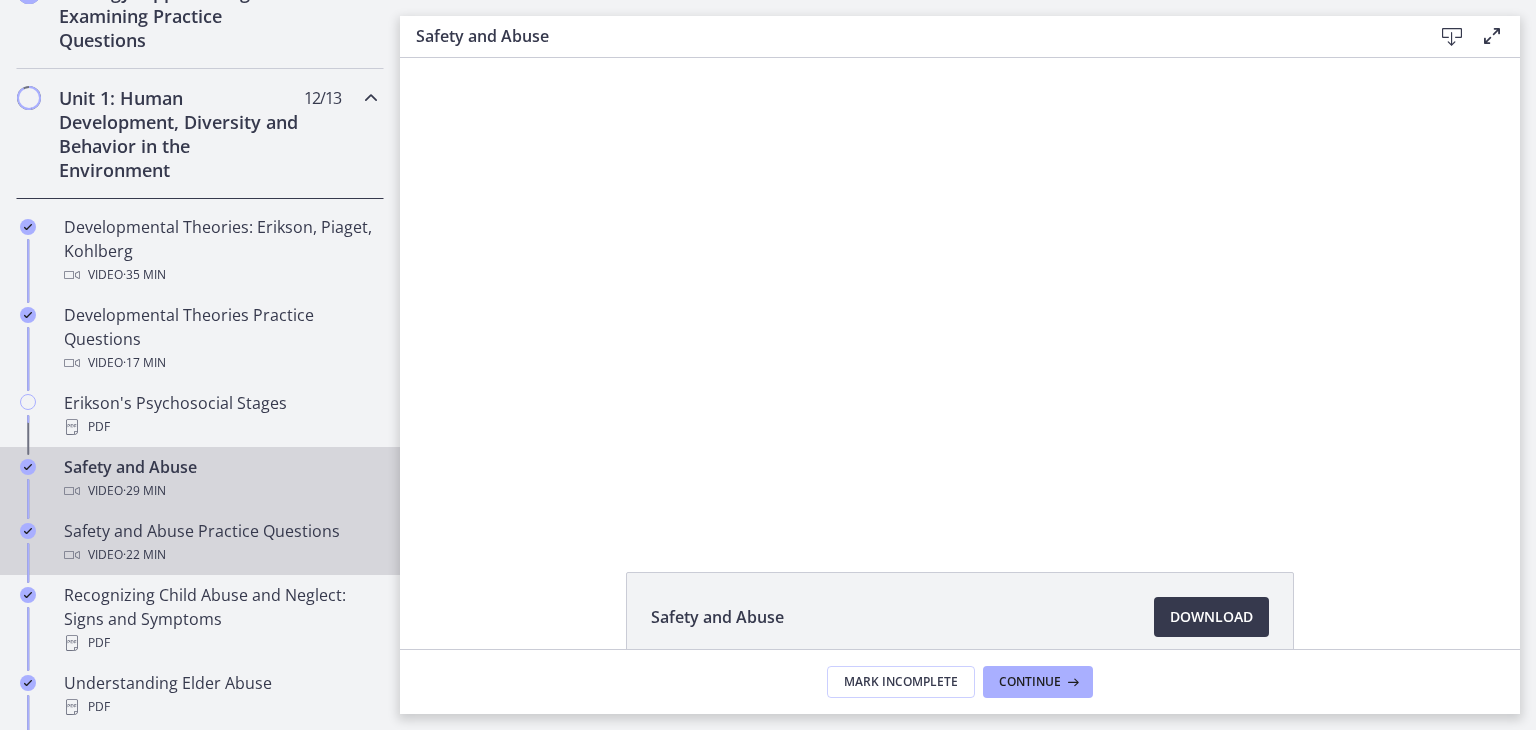 click on "Safety and Abuse Practice Questions
Video
·  22 min" at bounding box center (220, 543) 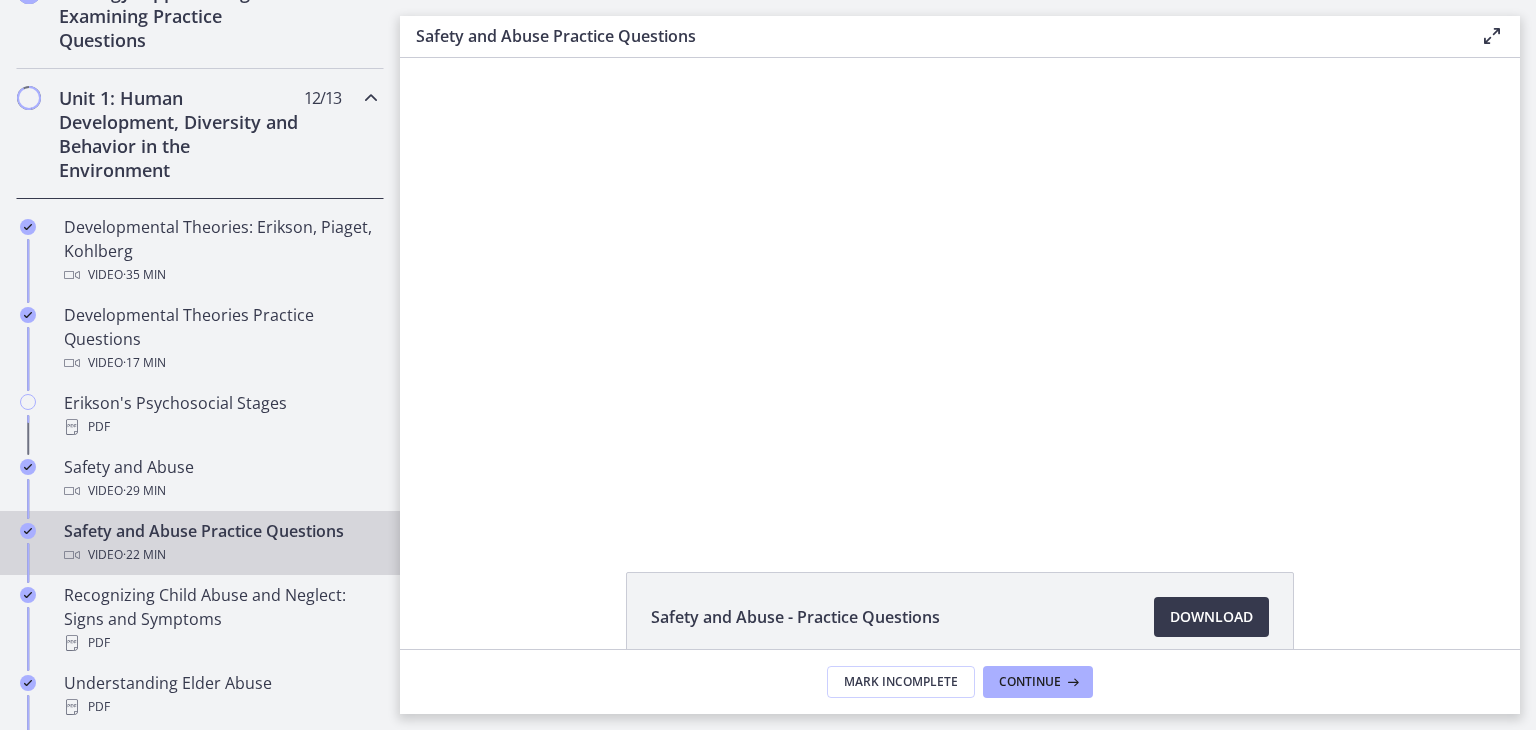 scroll, scrollTop: 0, scrollLeft: 0, axis: both 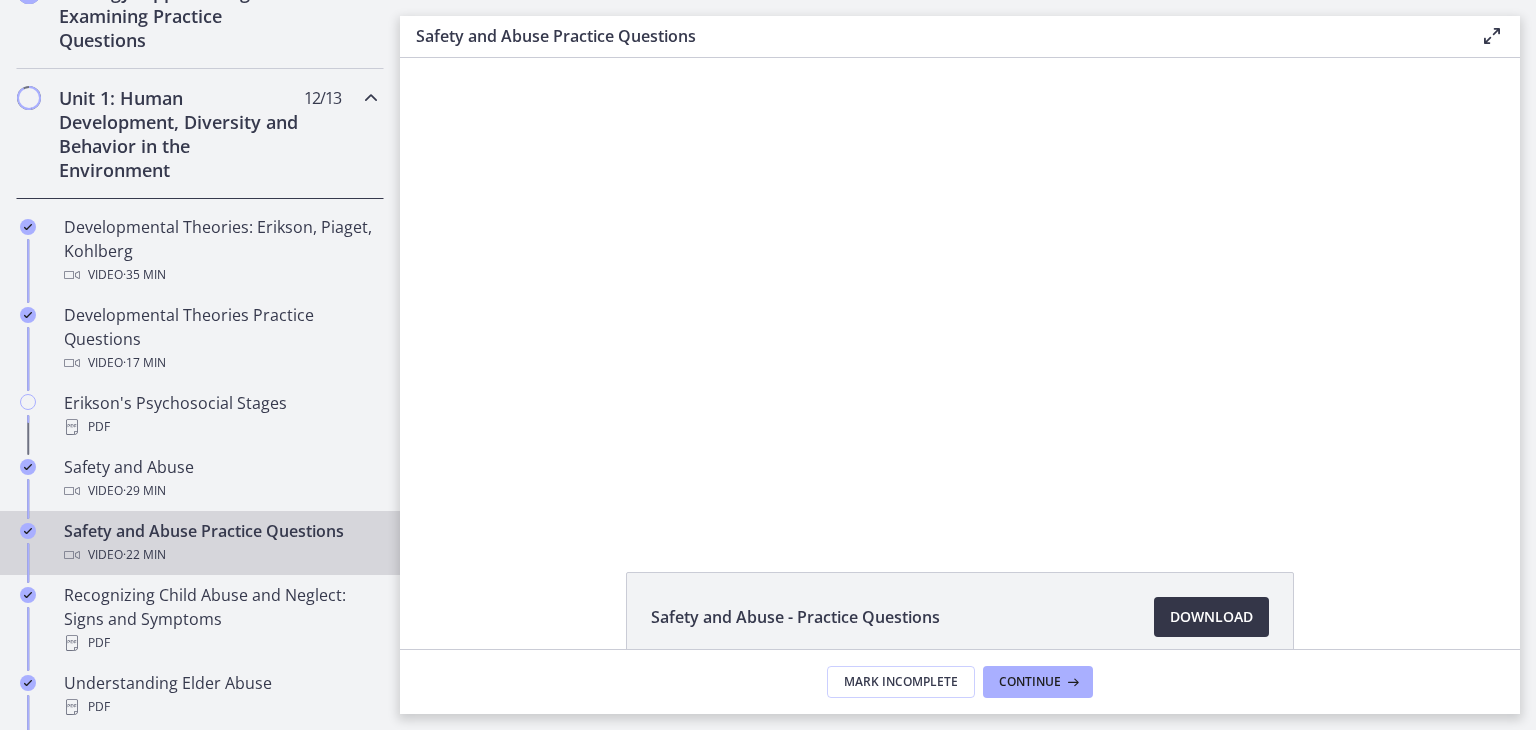 click on "Download
Opens in a new window" at bounding box center (1211, 617) 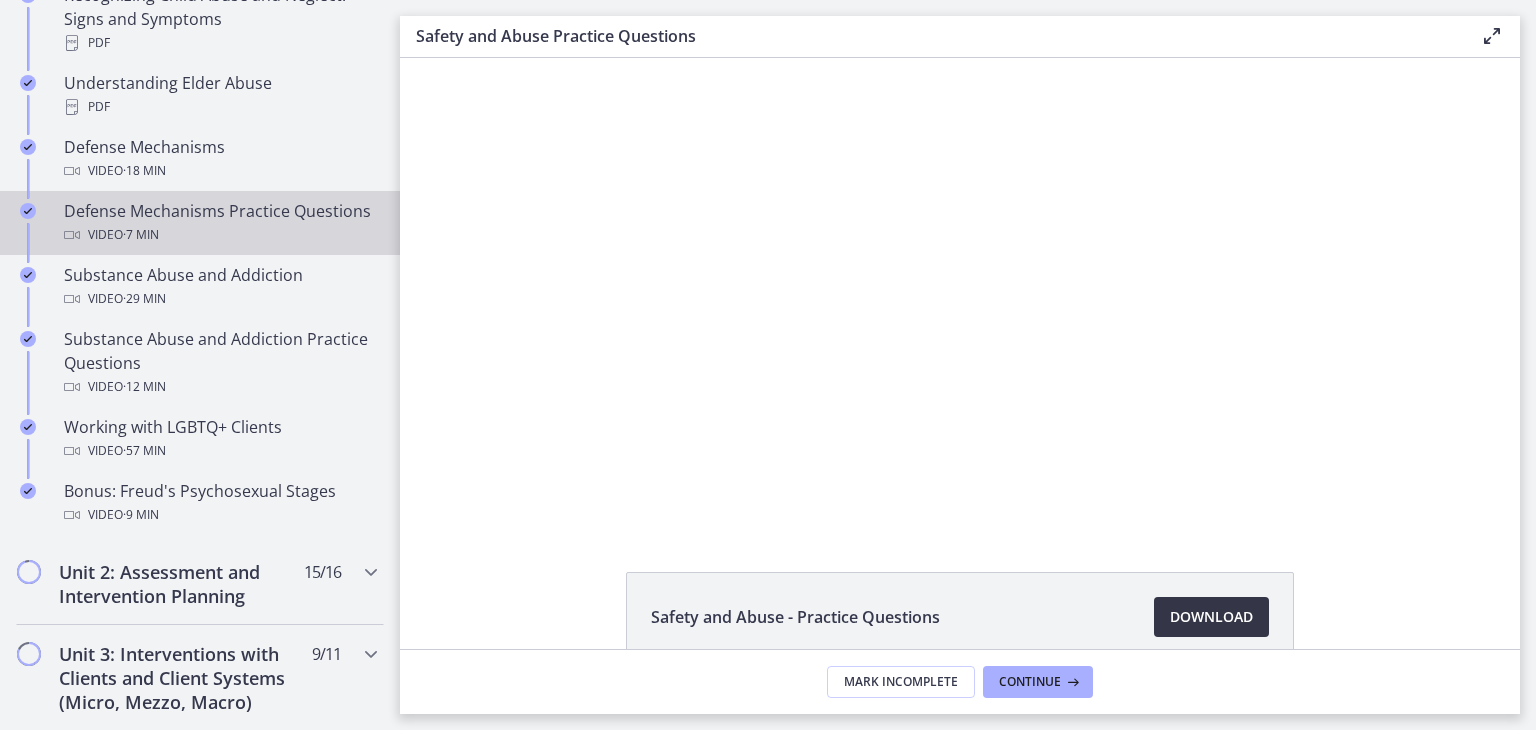 scroll, scrollTop: 800, scrollLeft: 0, axis: vertical 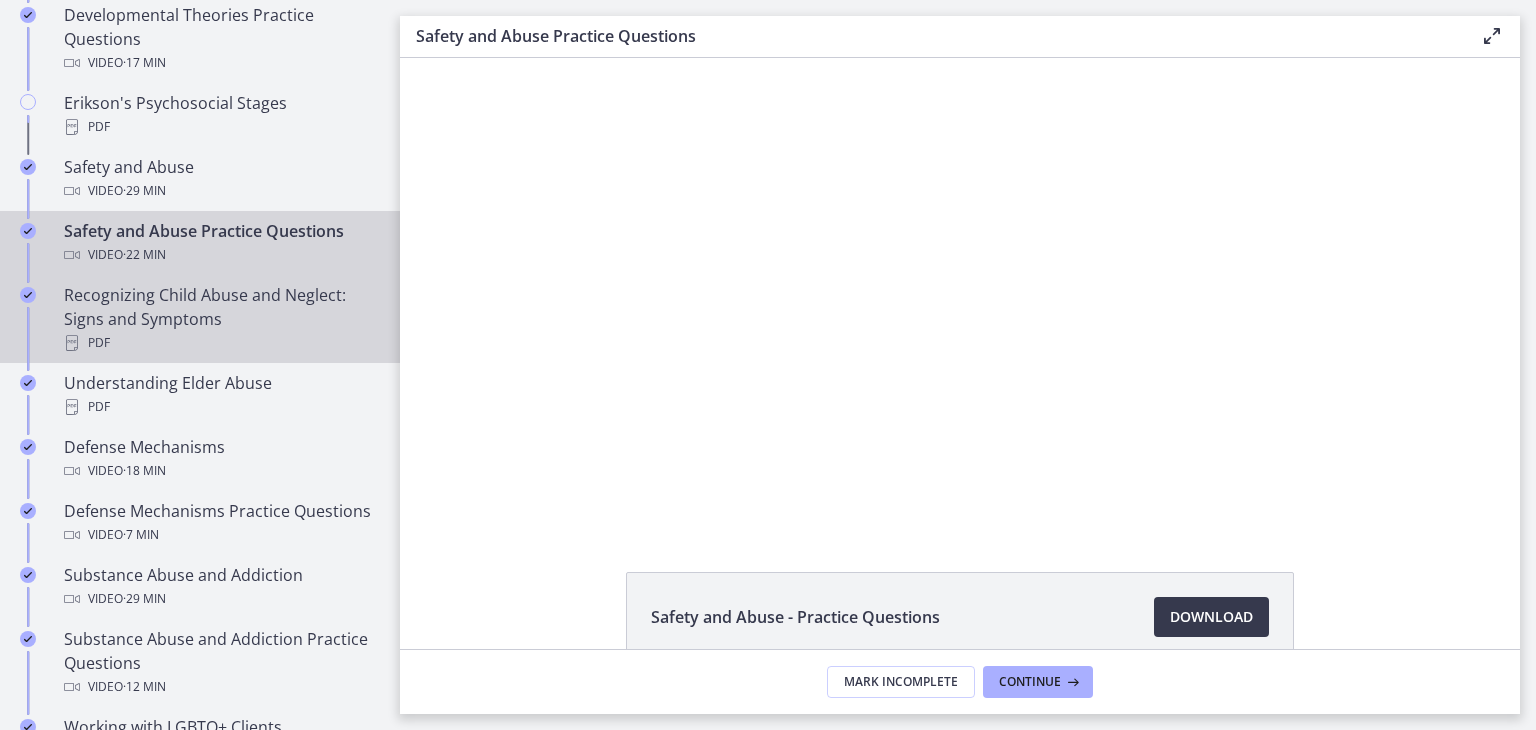 click on "Recognizing Child Abuse and Neglect: Signs and Symptoms
PDF" at bounding box center [220, 319] 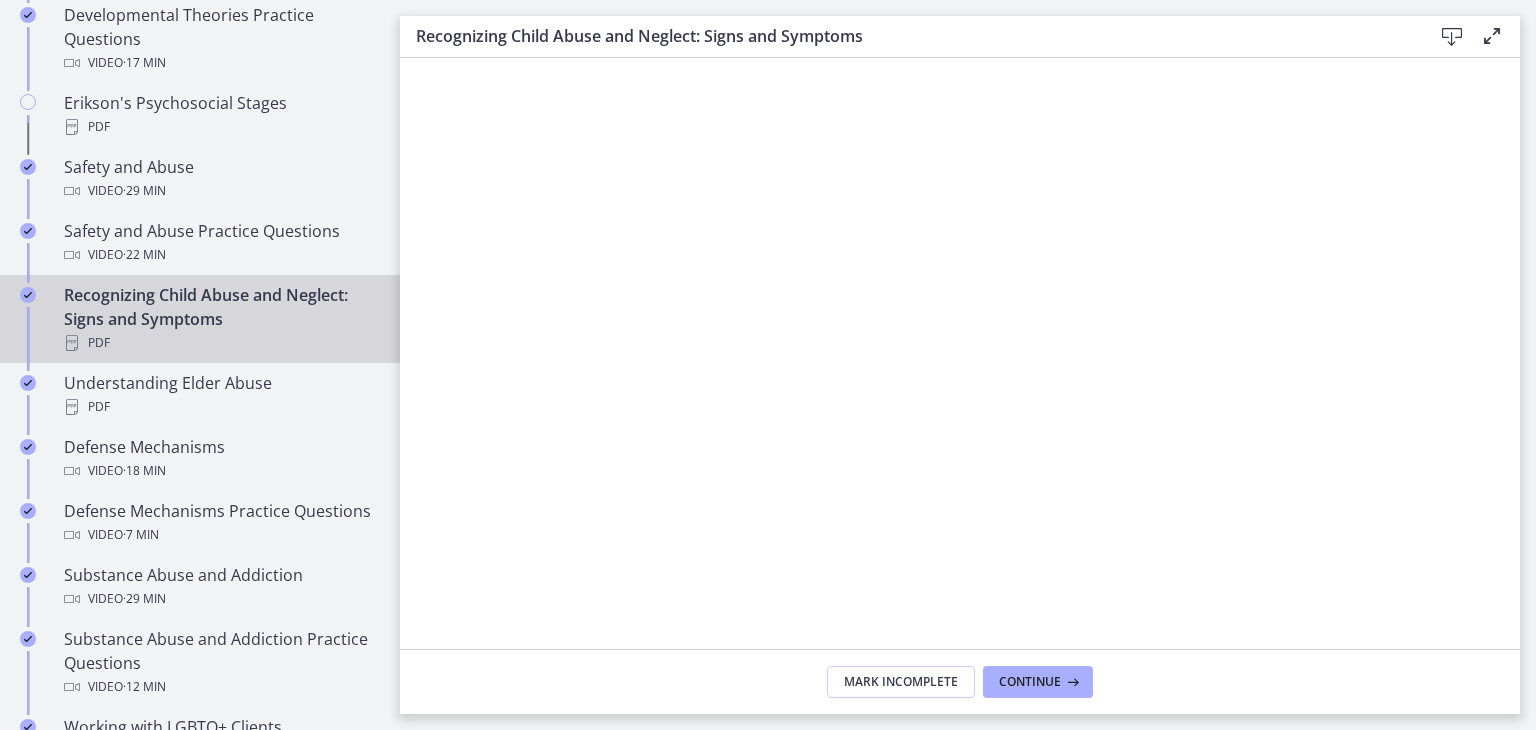scroll, scrollTop: 800, scrollLeft: 0, axis: vertical 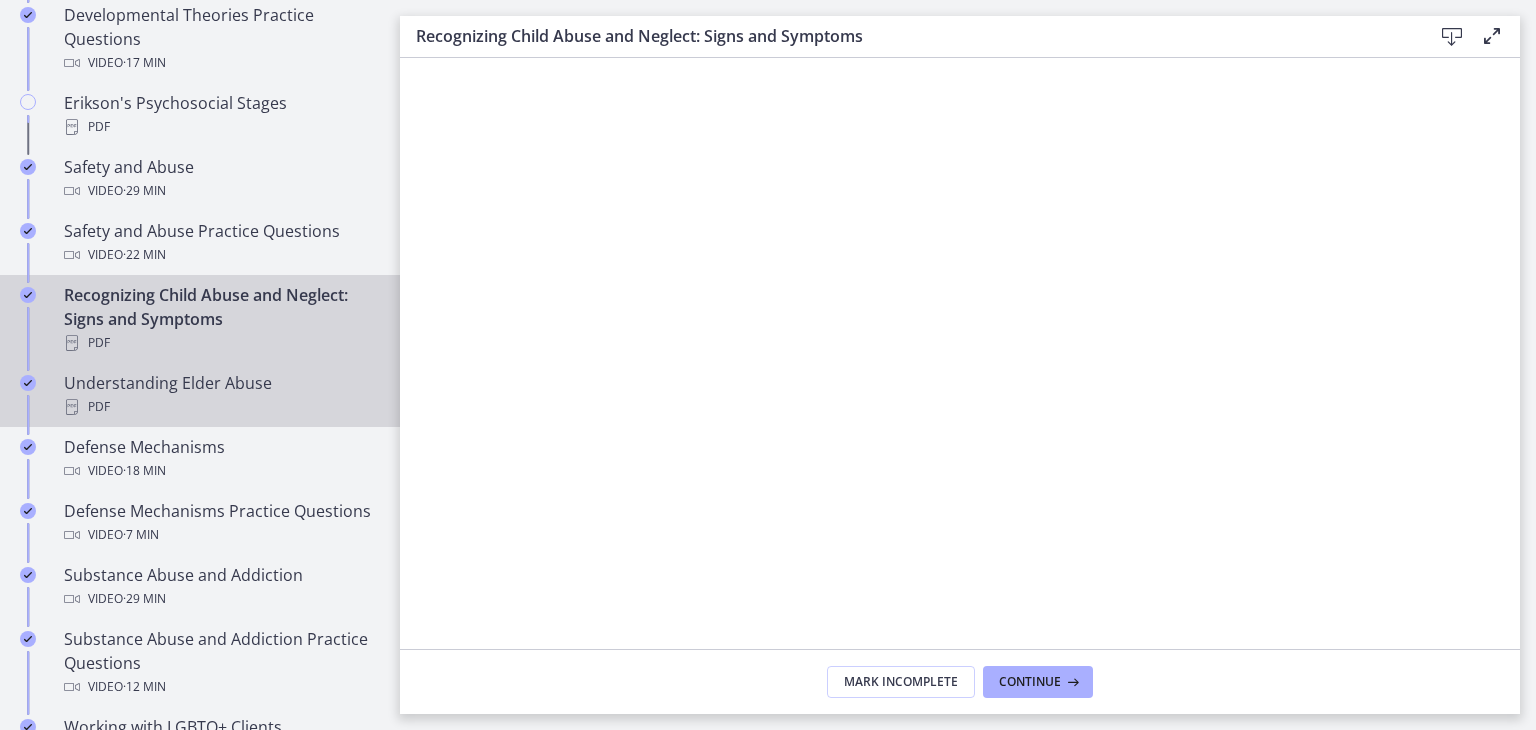 click on "Understanding Elder Abuse
PDF" at bounding box center (220, 395) 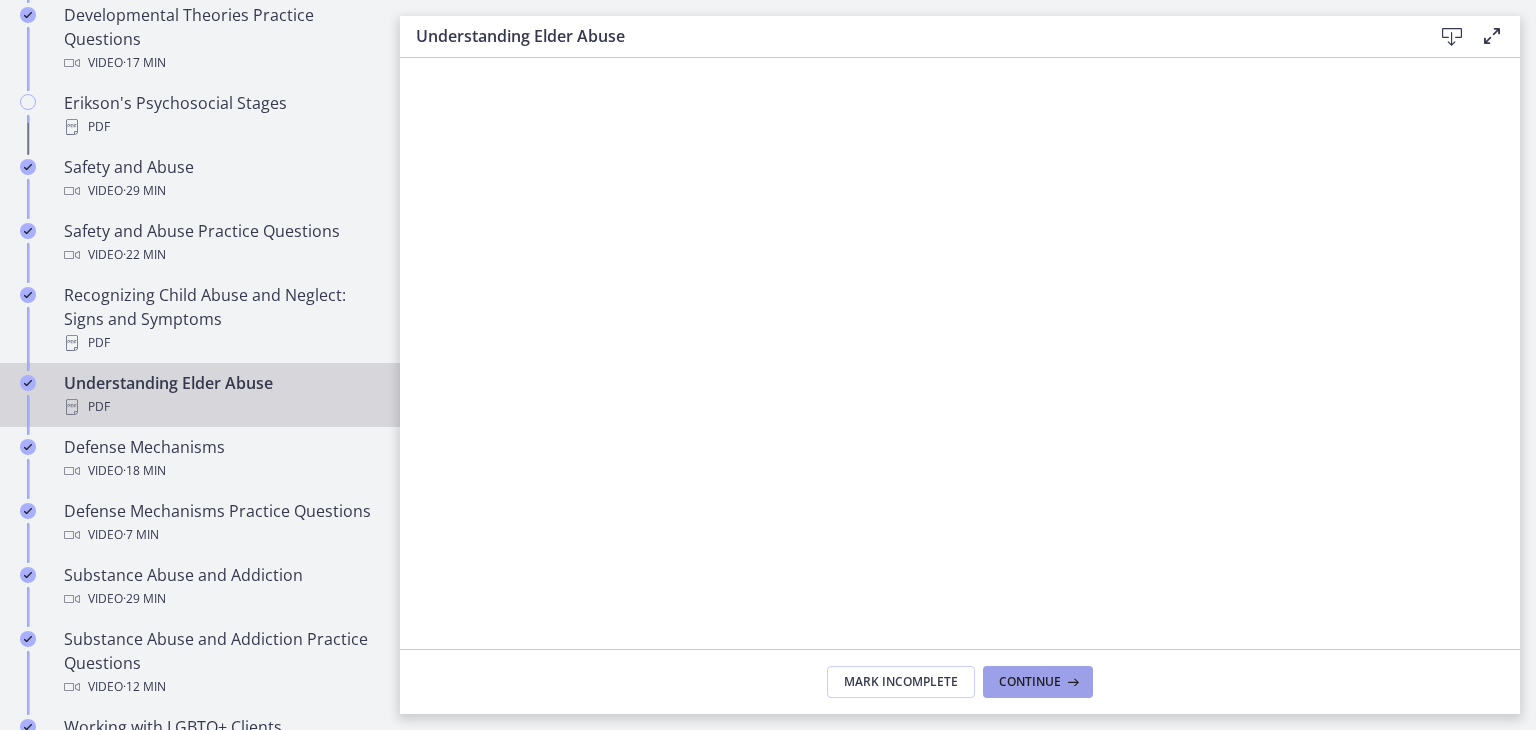 click on "Continue" at bounding box center (1038, 682) 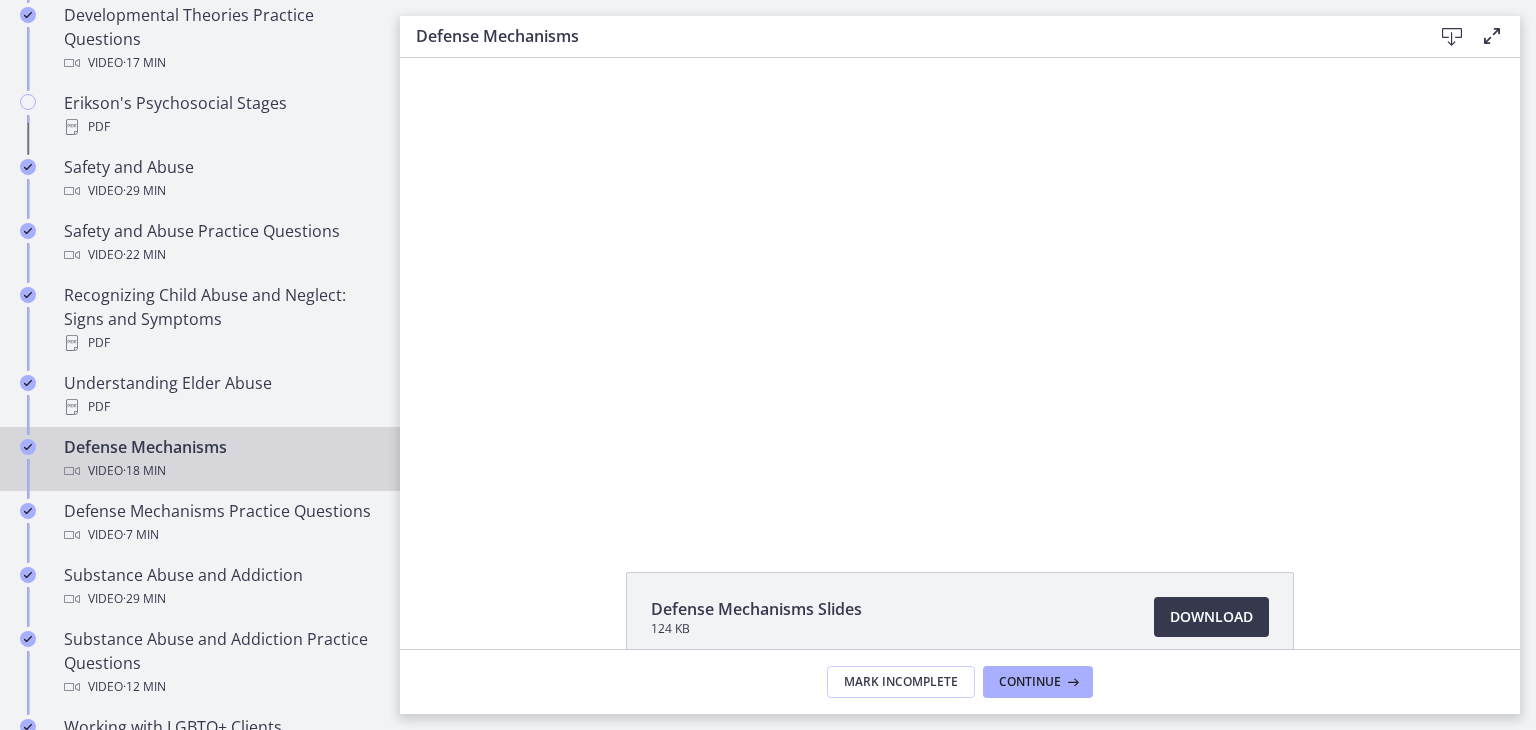 scroll, scrollTop: 0, scrollLeft: 0, axis: both 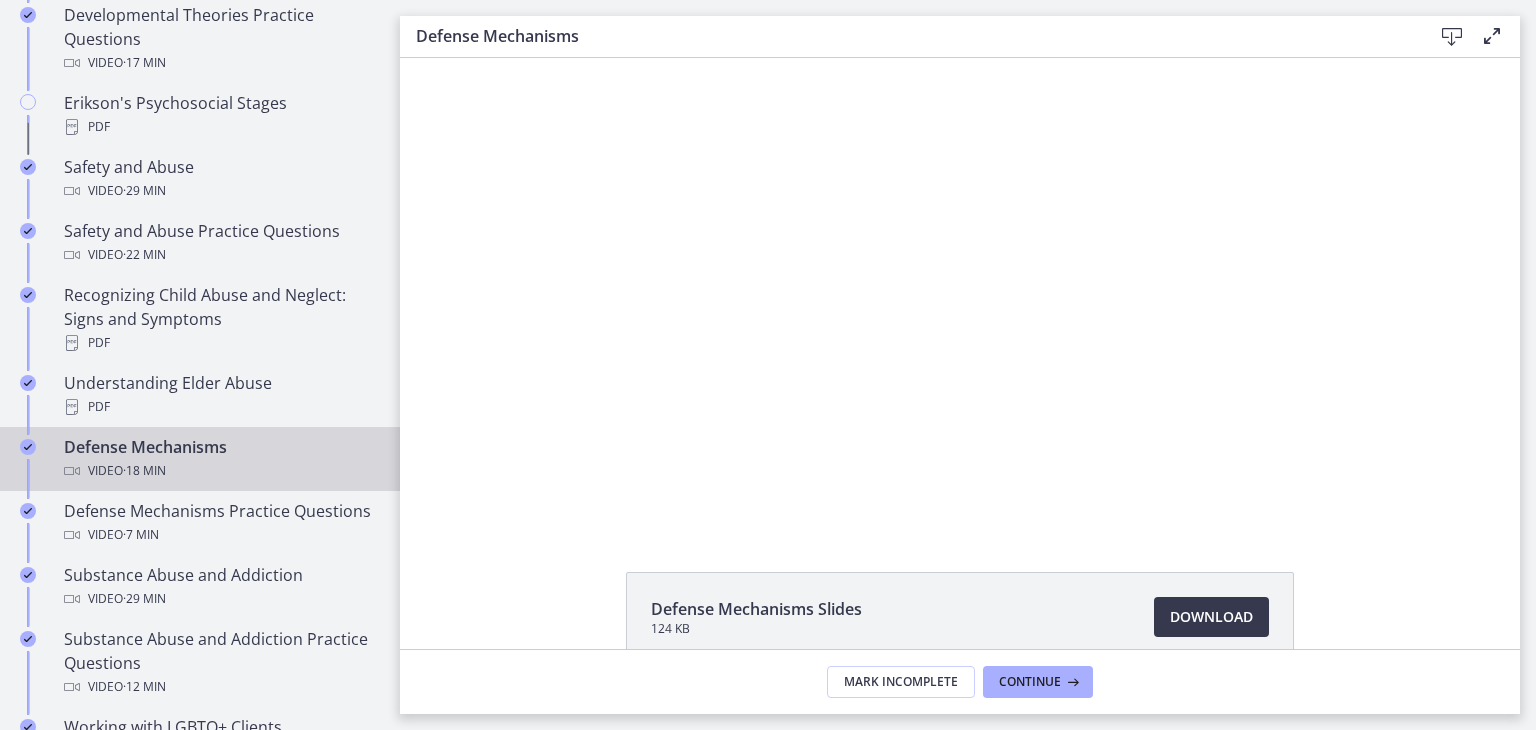 click on "Defense Mechanisms
Video
·  18 min" at bounding box center [220, 459] 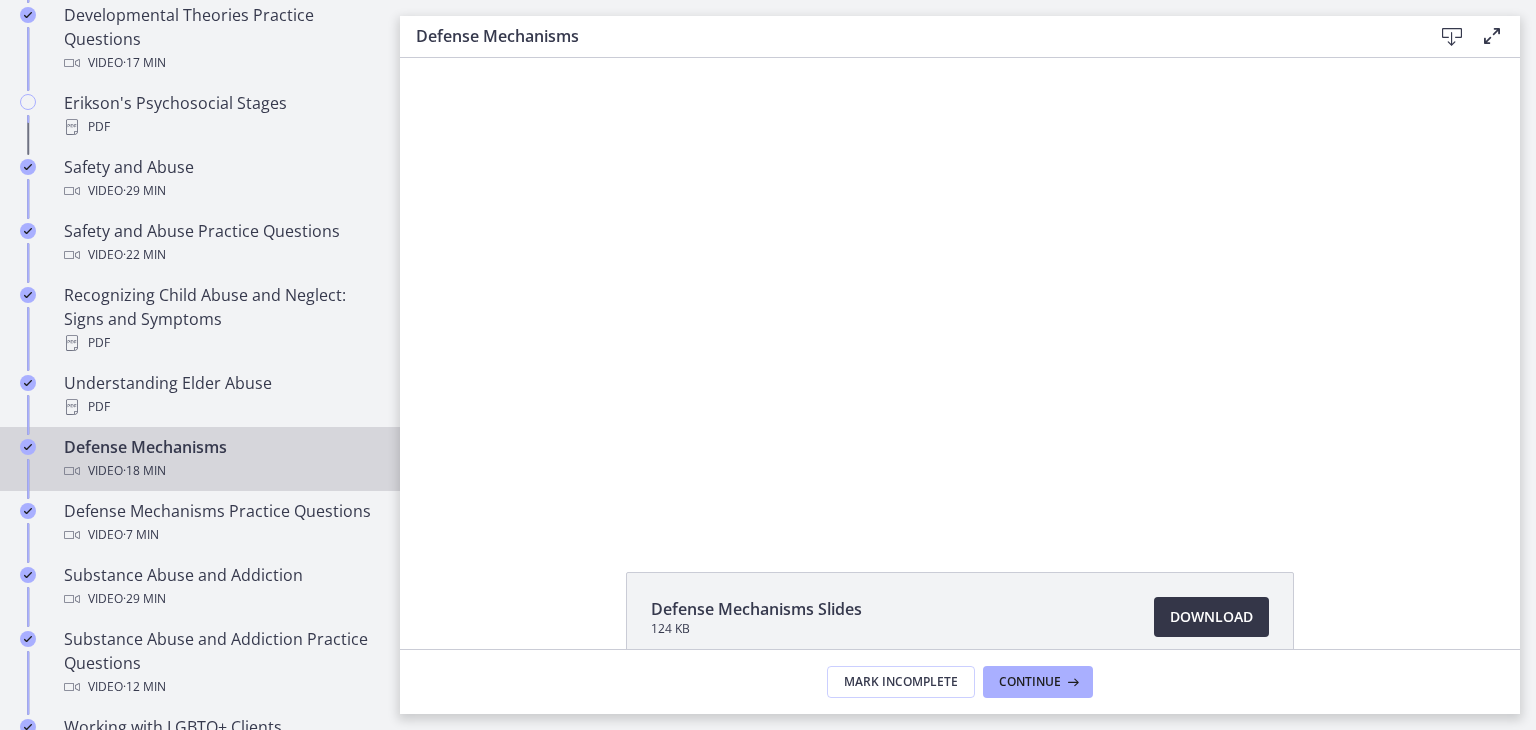 click on "Download
Opens in a new window" at bounding box center [1211, 617] 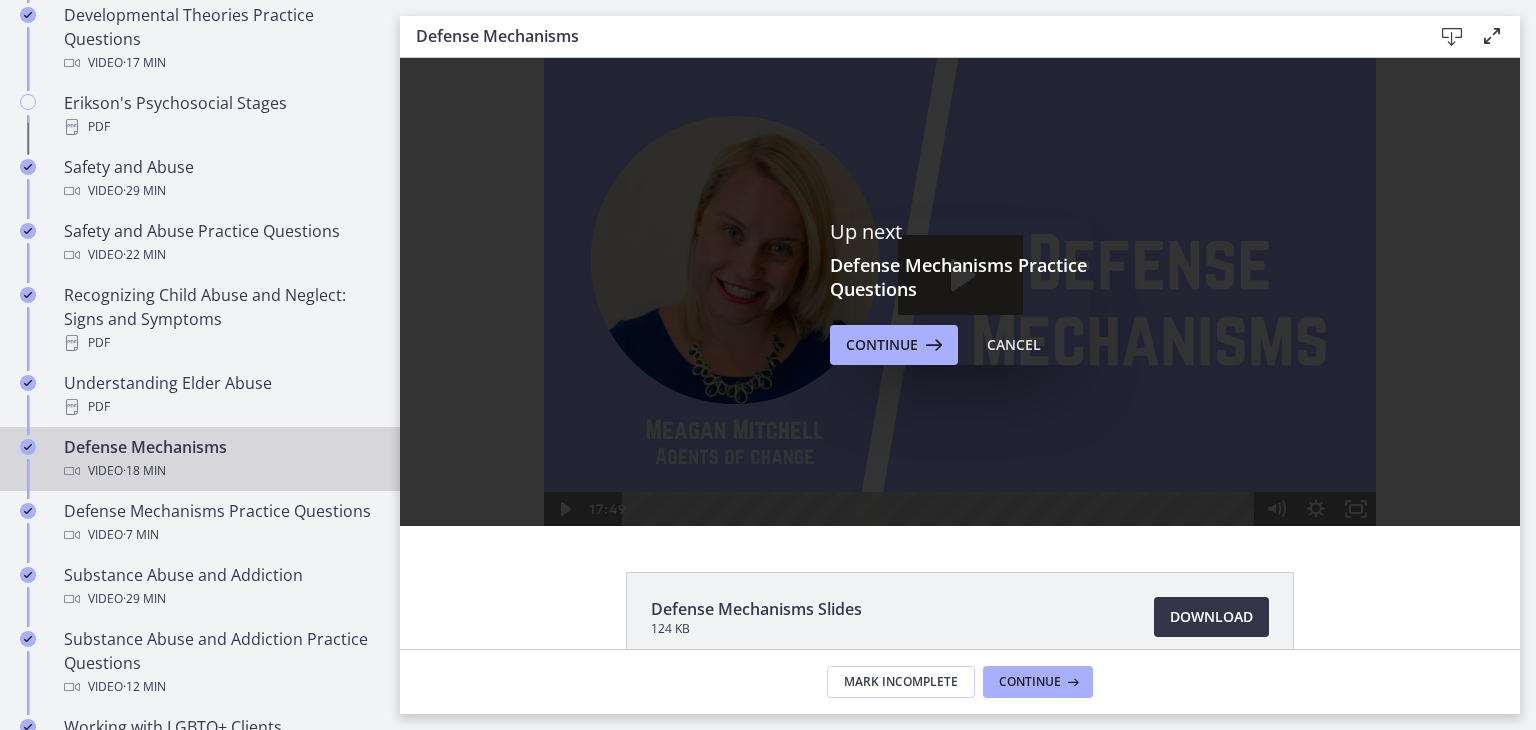 scroll, scrollTop: 0, scrollLeft: 0, axis: both 